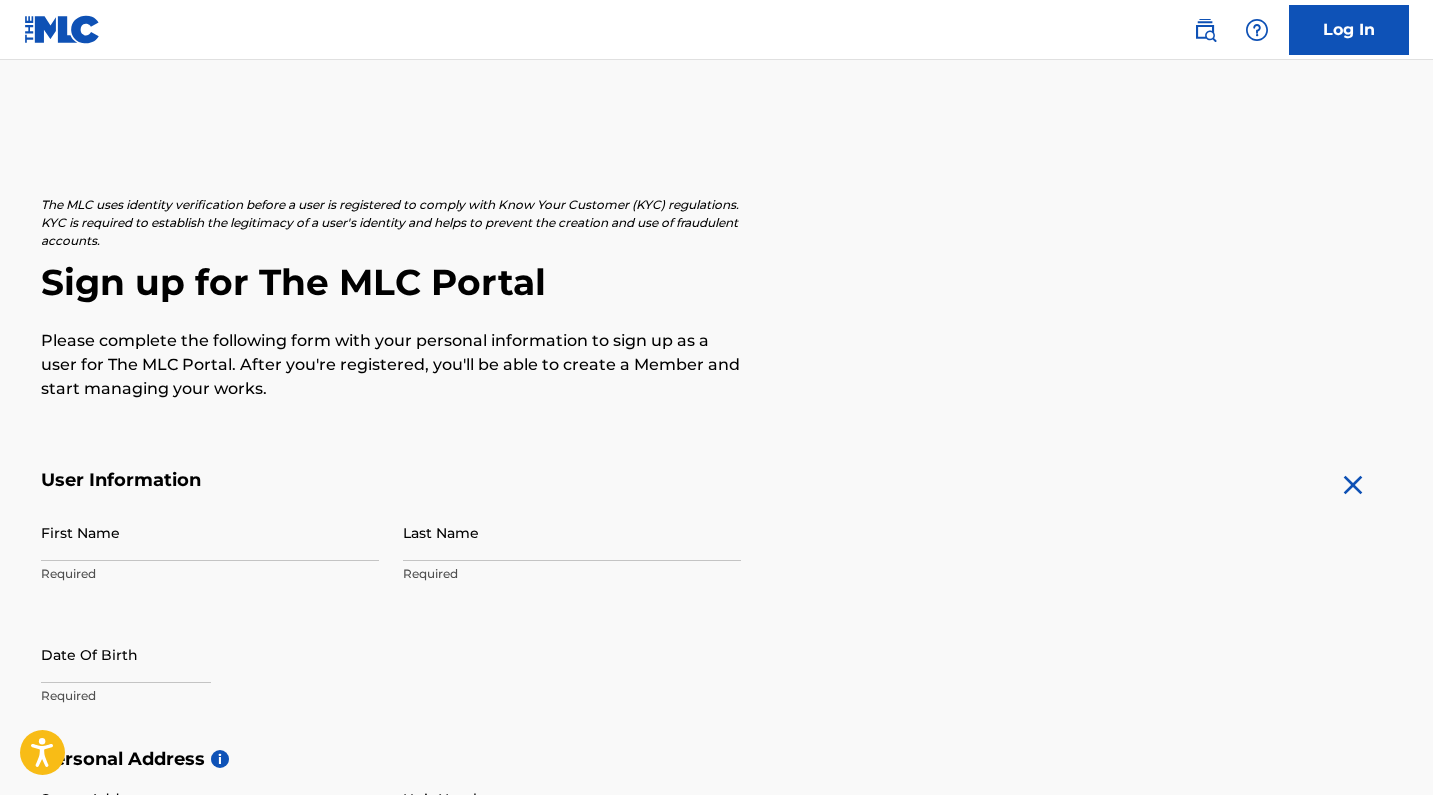 scroll, scrollTop: 0, scrollLeft: 0, axis: both 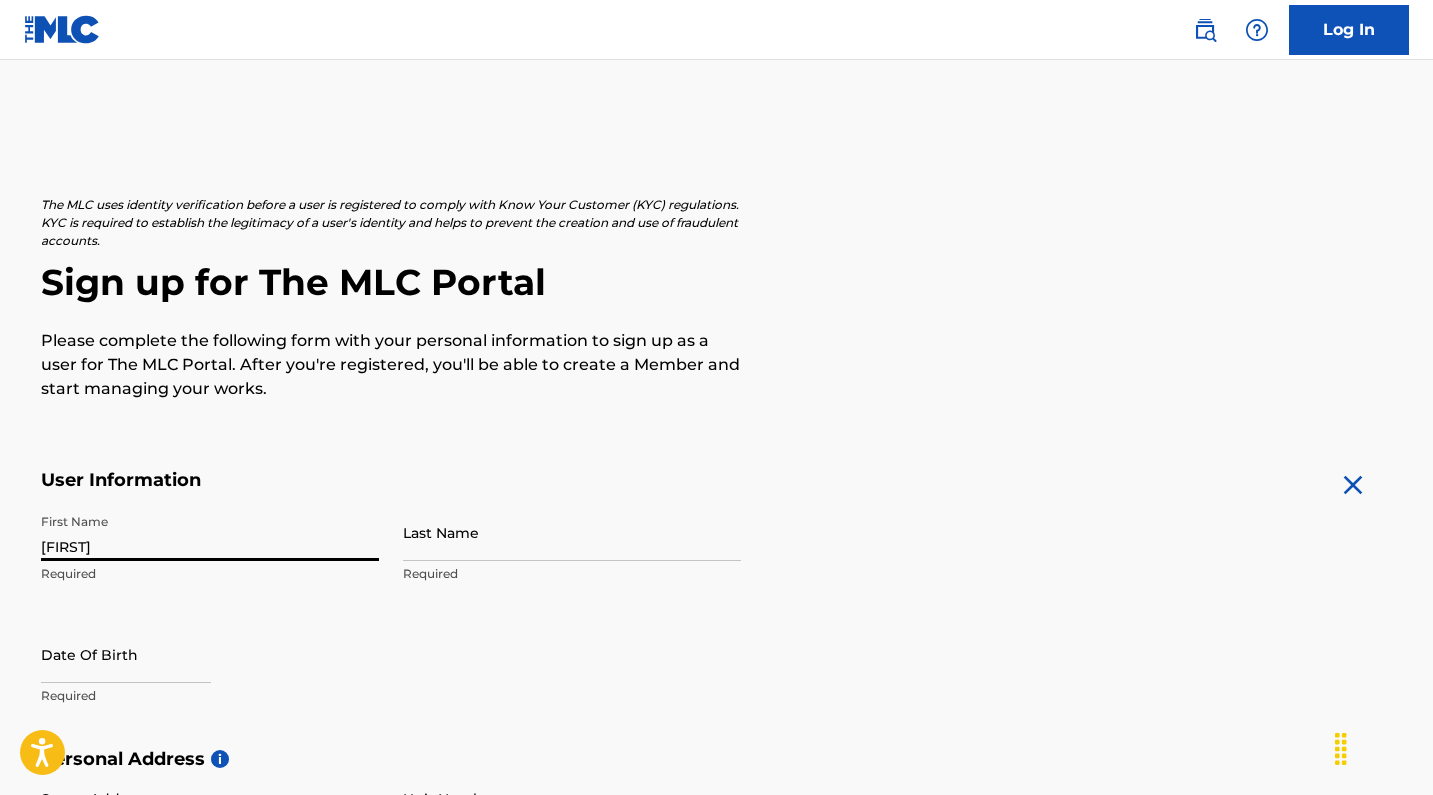 type on "[FIRST]" 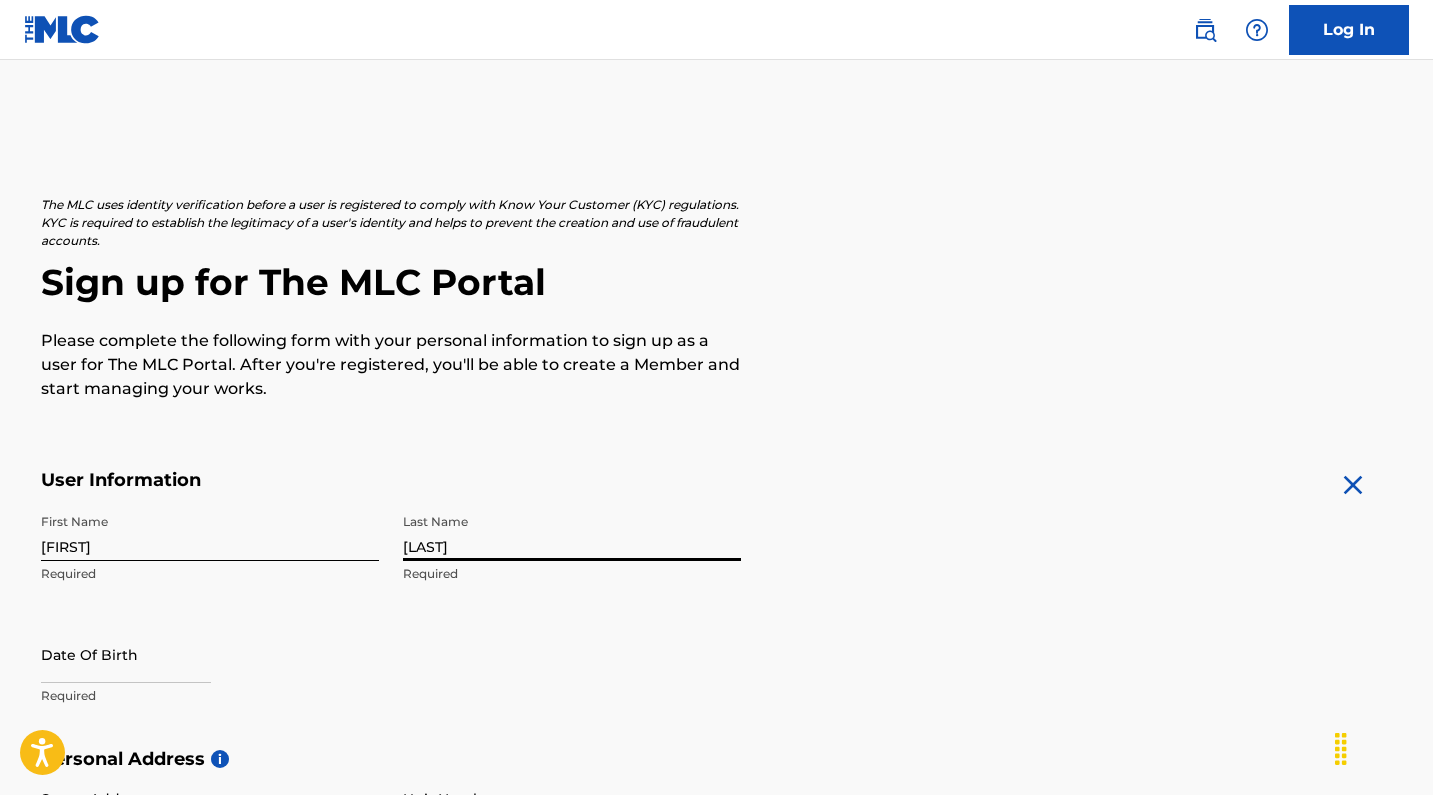 type on "[LAST]" 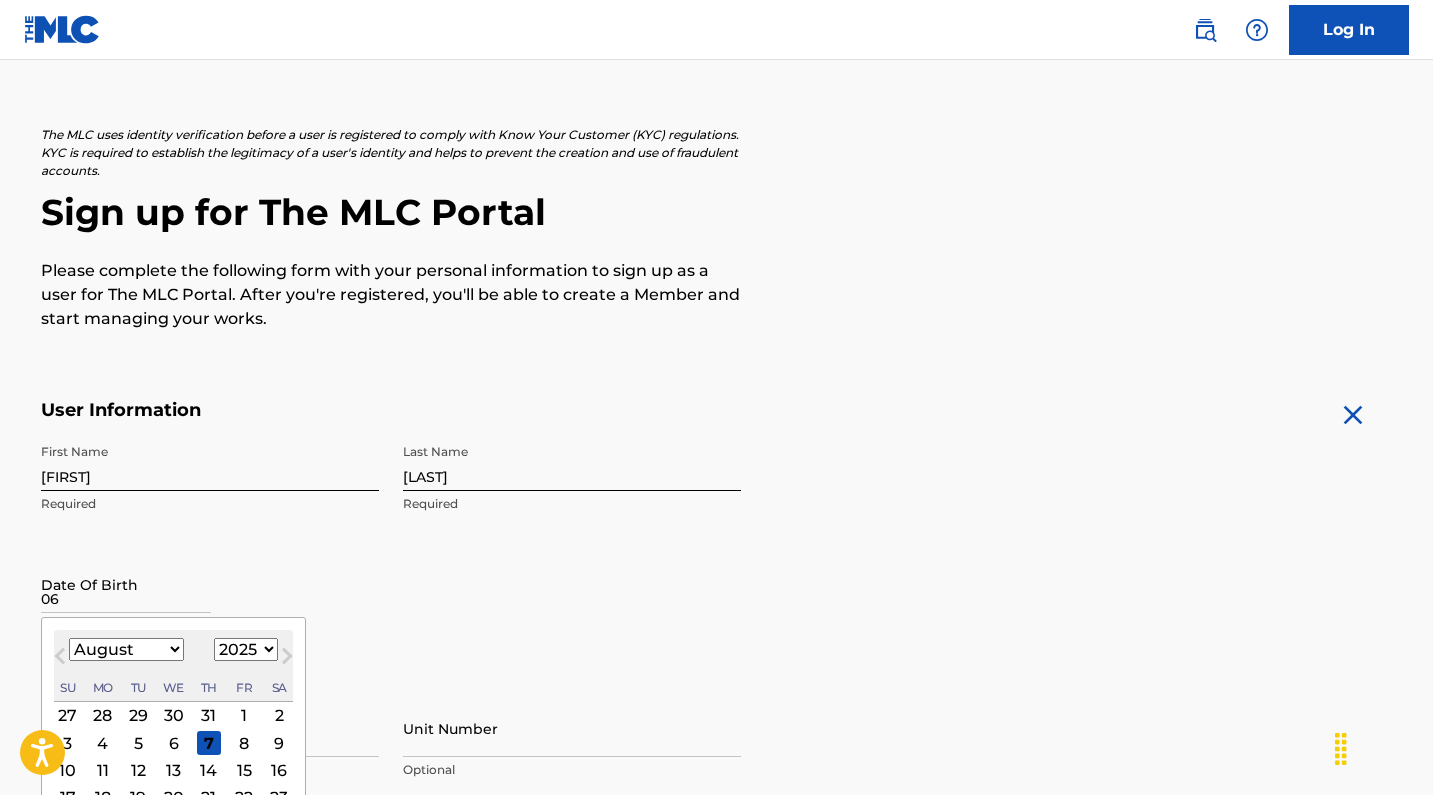 scroll, scrollTop: 189, scrollLeft: 0, axis: vertical 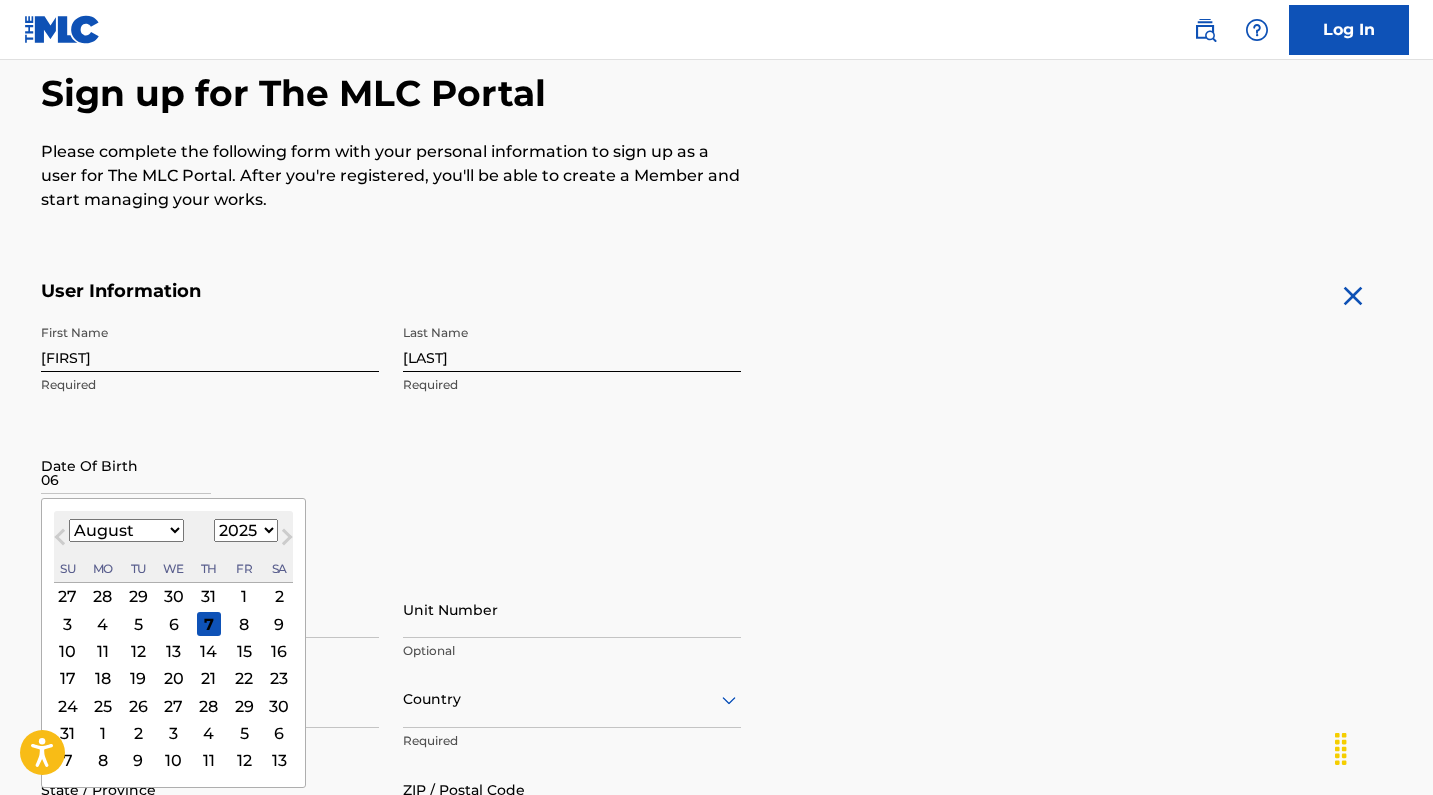type on "06" 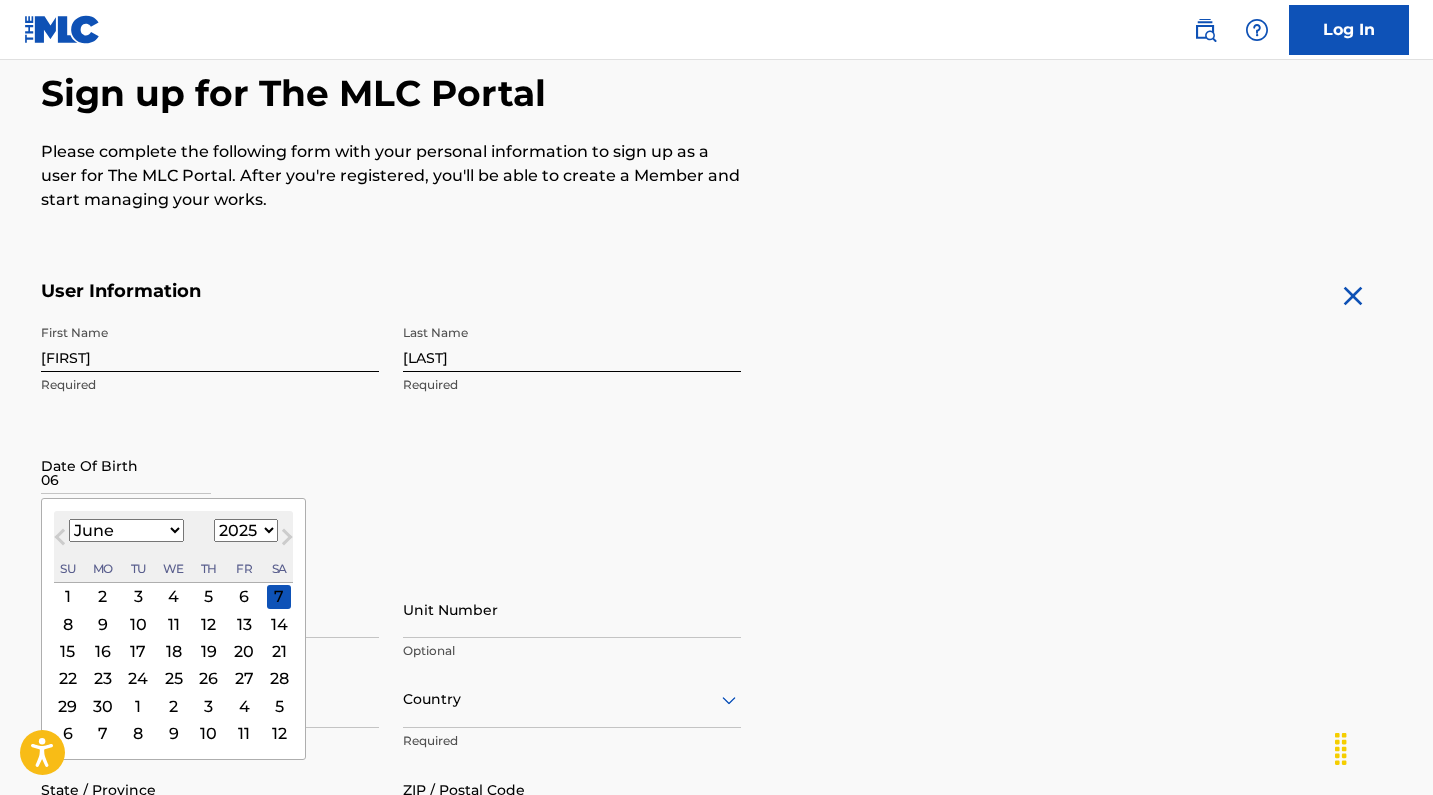 click on "17" at bounding box center [138, 651] 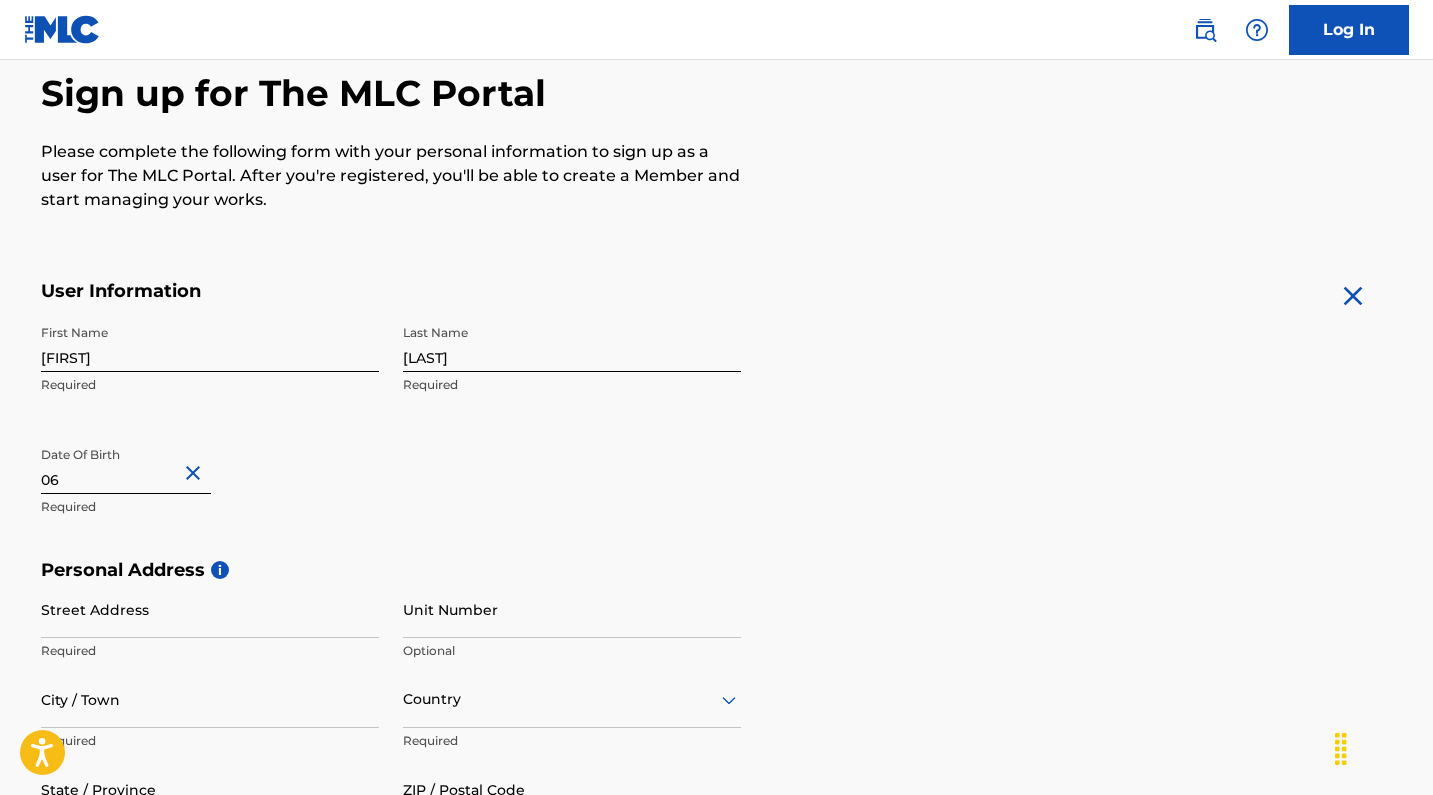 click at bounding box center (196, 473) 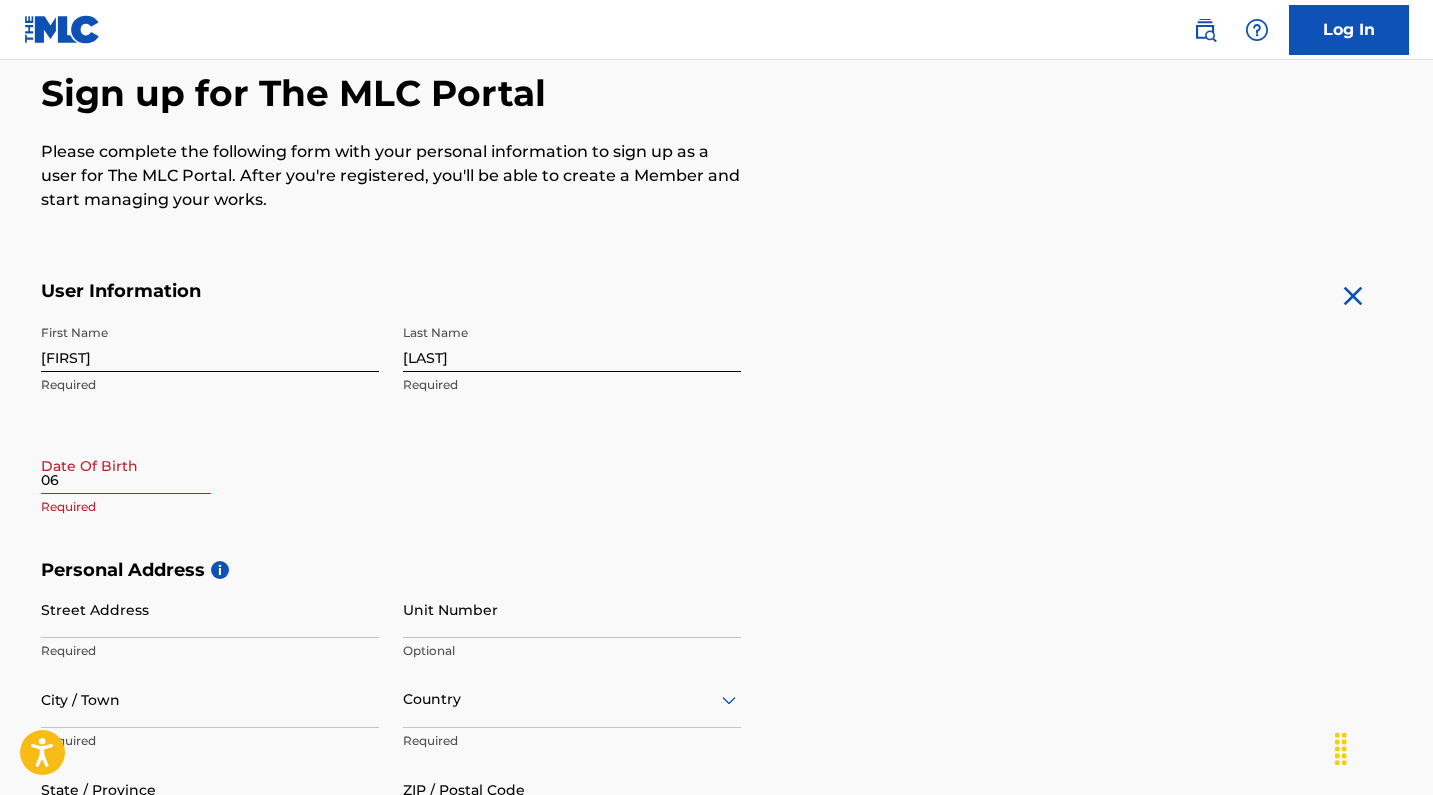 click on "06" at bounding box center (126, 465) 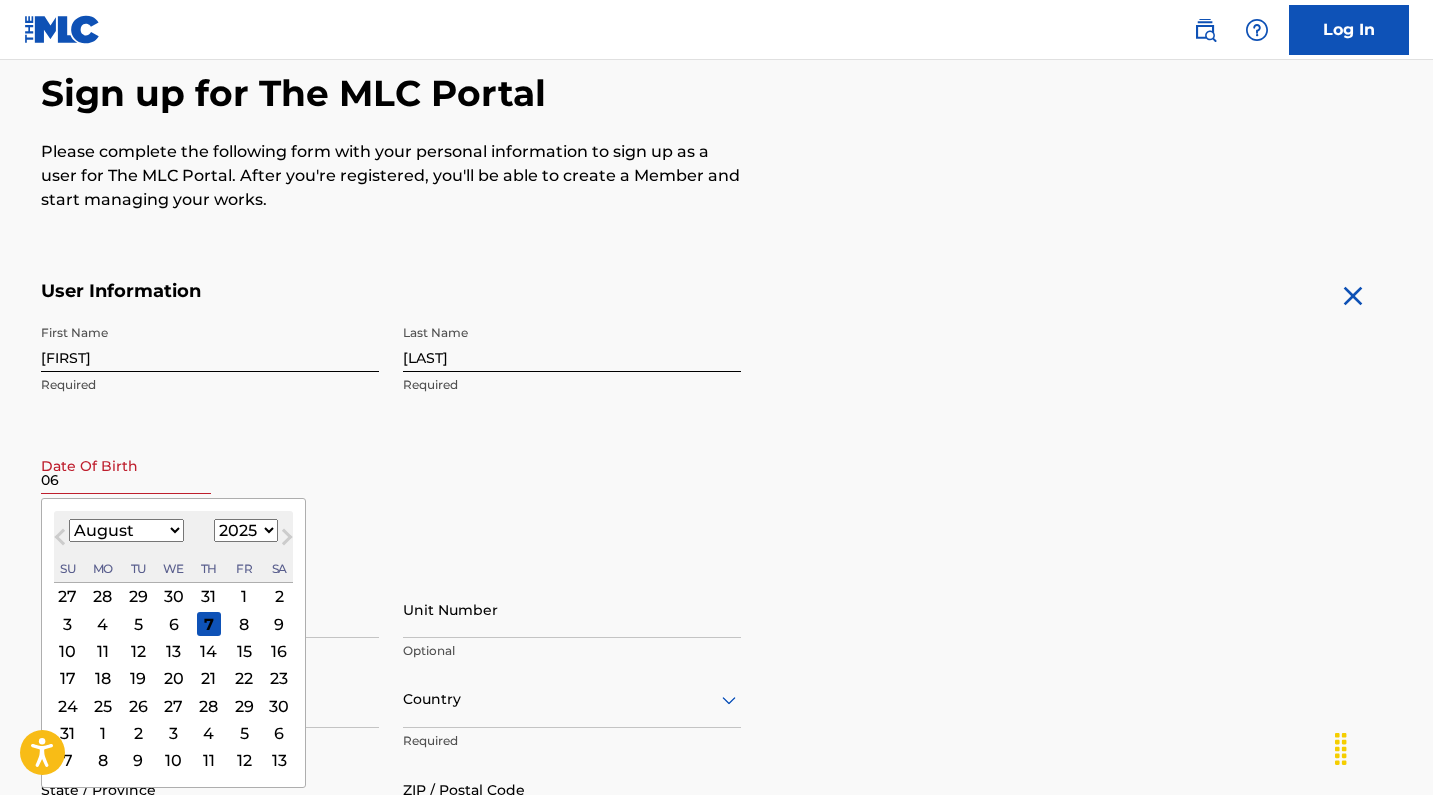 select on "1992" 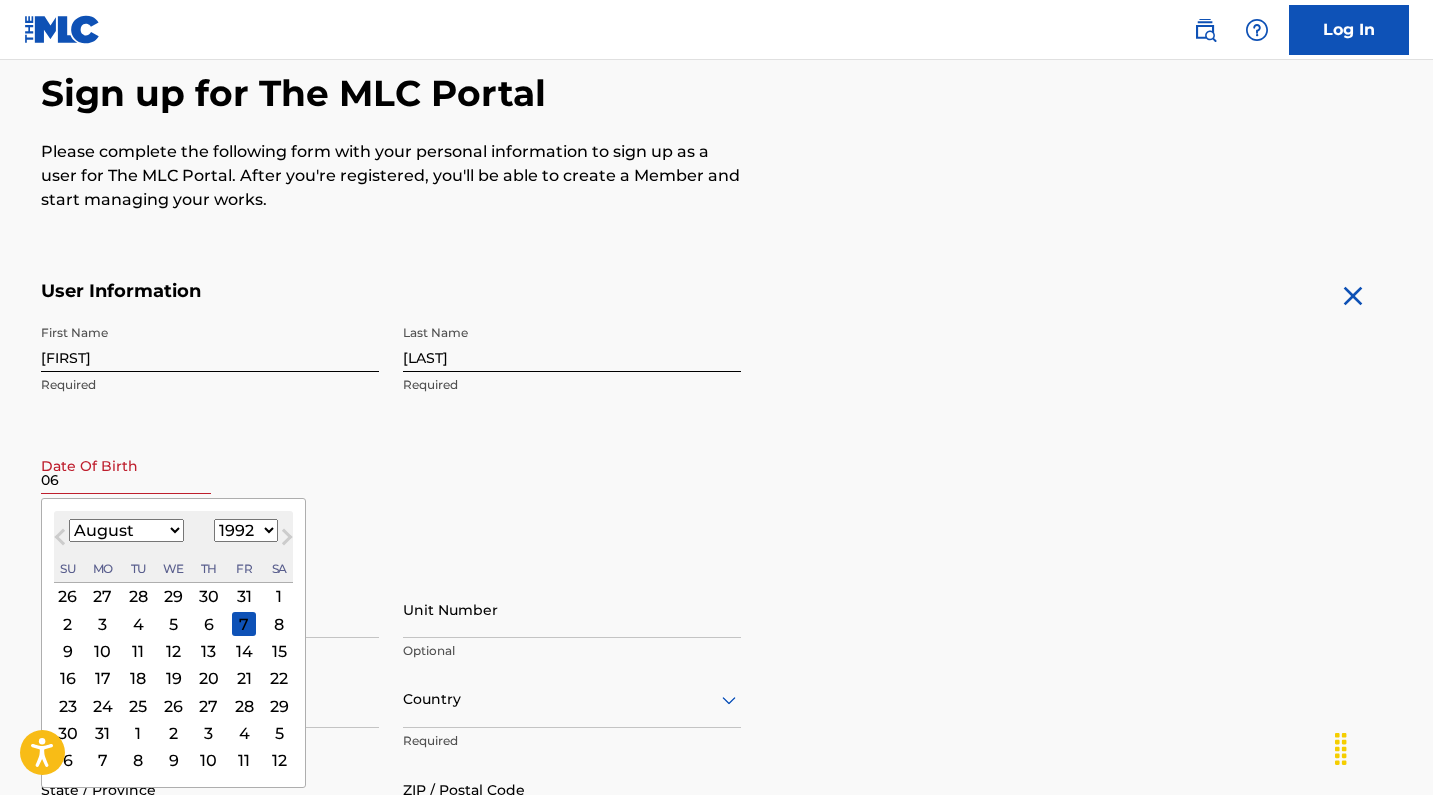 select on "5" 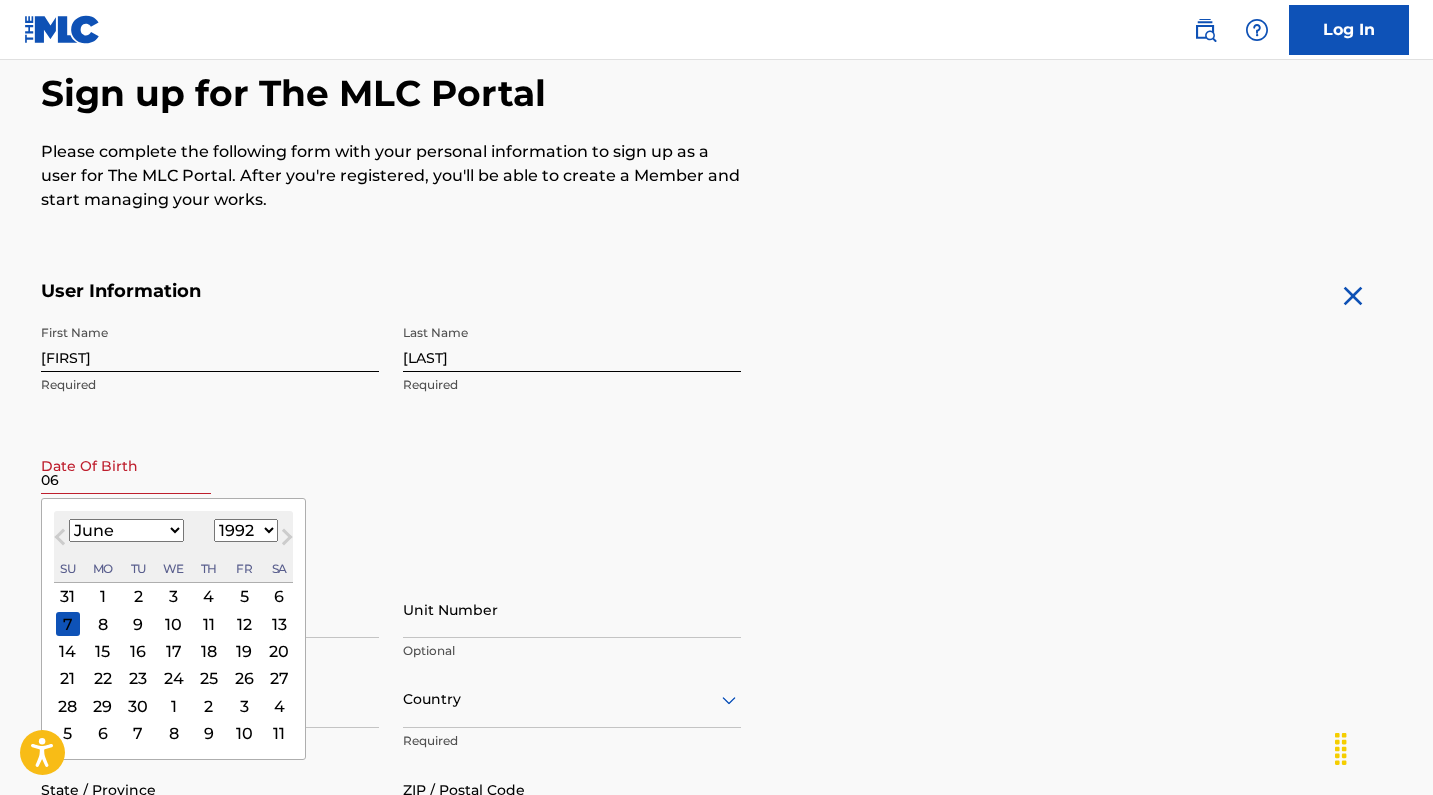 click on "17" at bounding box center [173, 651] 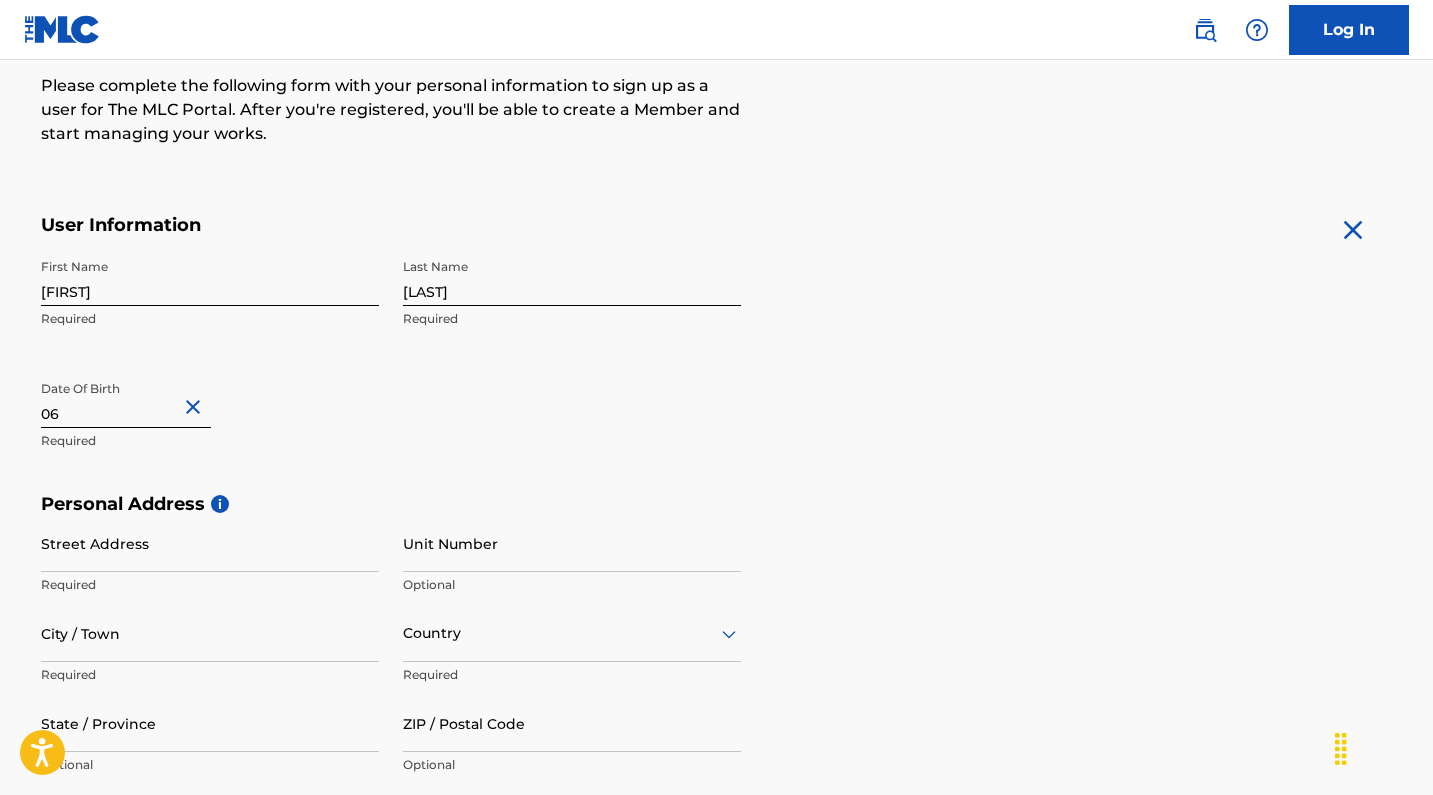 scroll, scrollTop: 382, scrollLeft: 0, axis: vertical 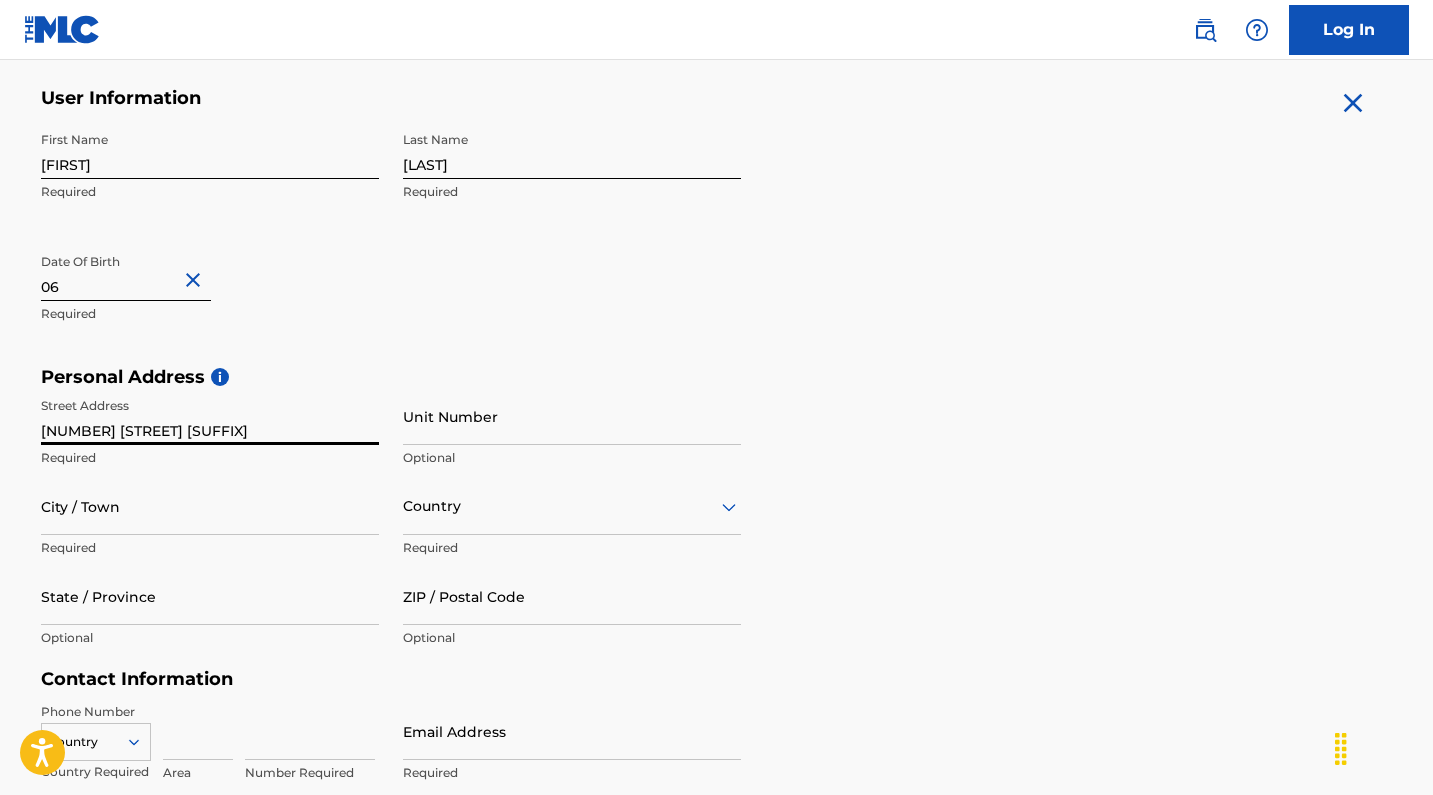 type on "1130 Rosalind ave" 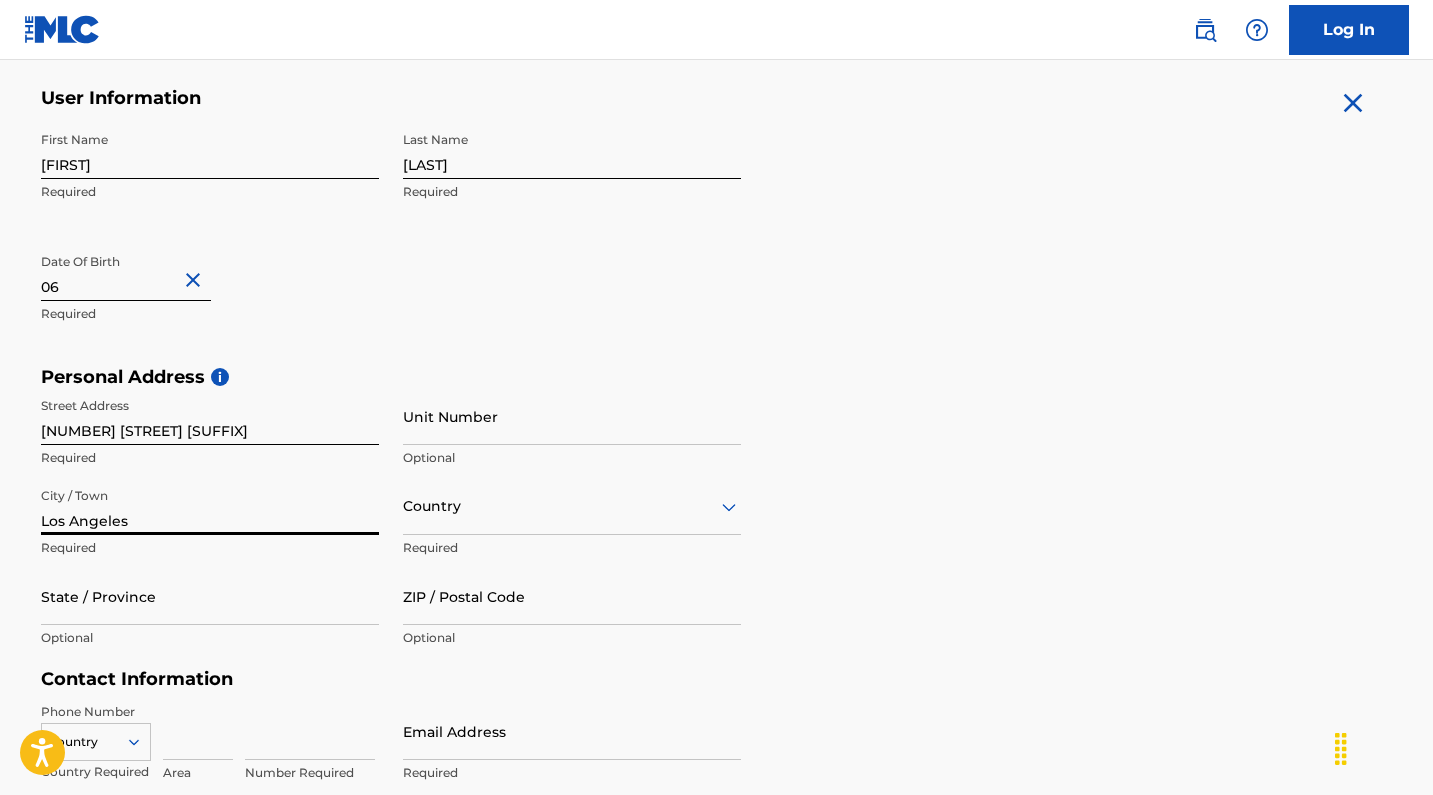 type on "Los Angeles" 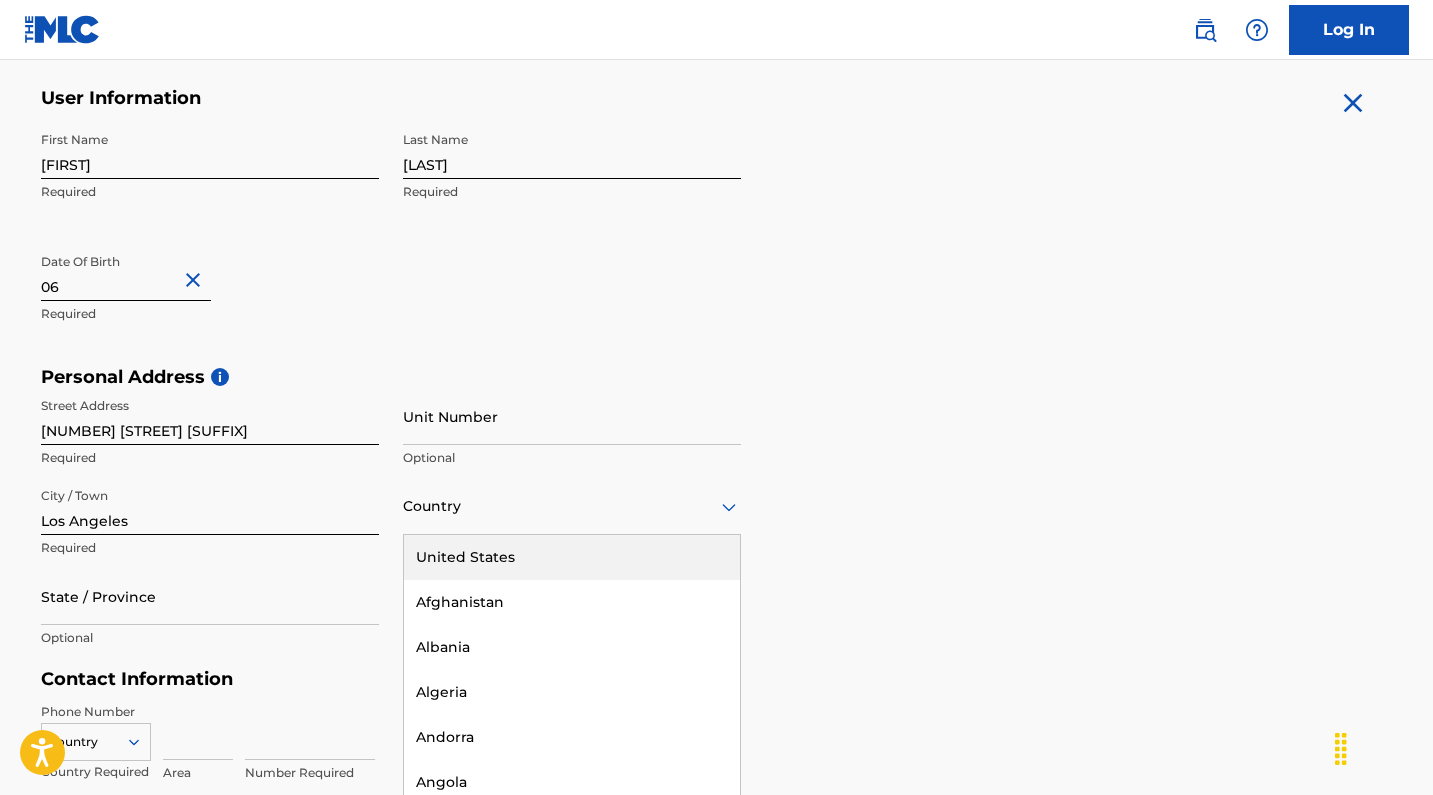 scroll, scrollTop: 422, scrollLeft: 0, axis: vertical 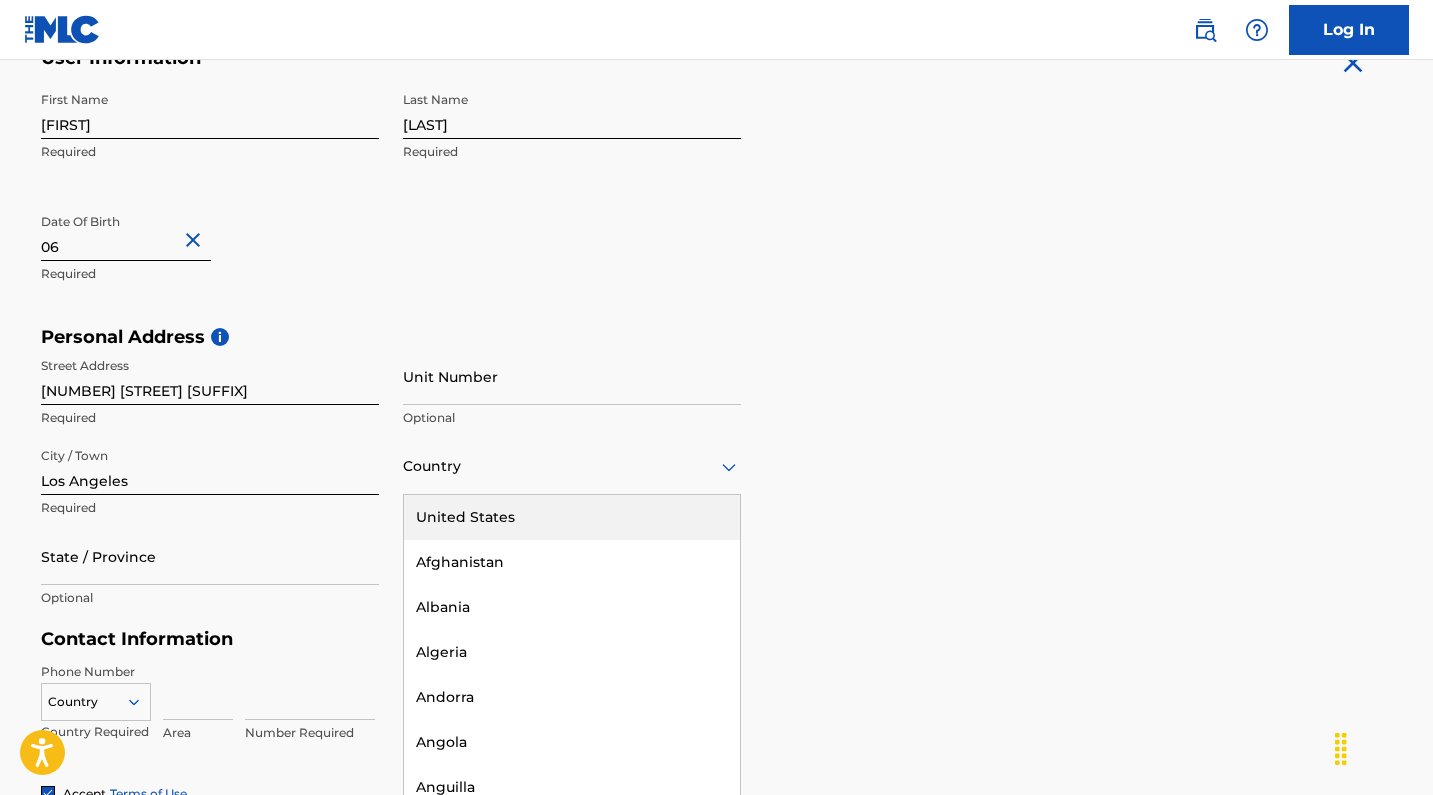 click on "United States" at bounding box center (572, 517) 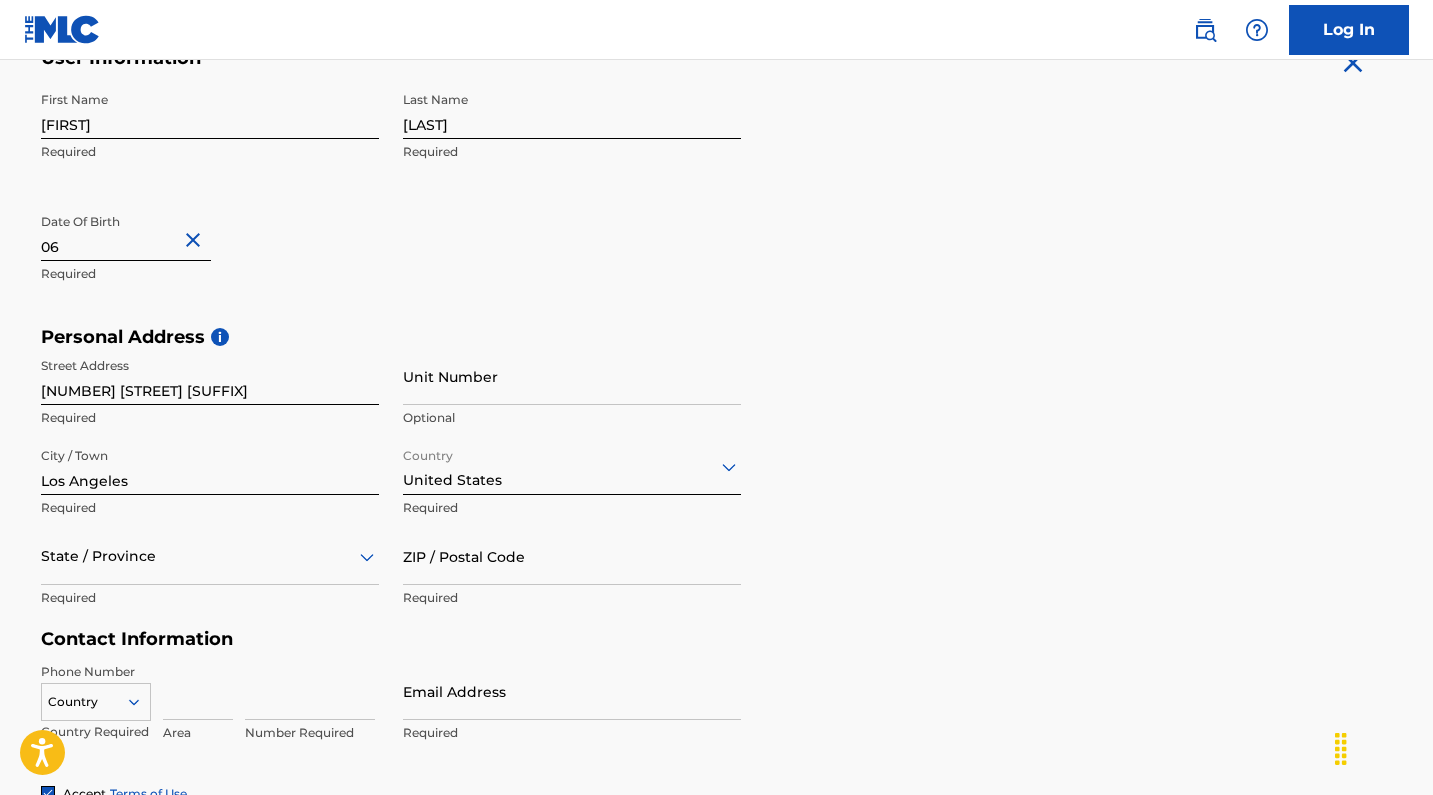 click on "ZIP / Postal Code Required" at bounding box center [572, 573] 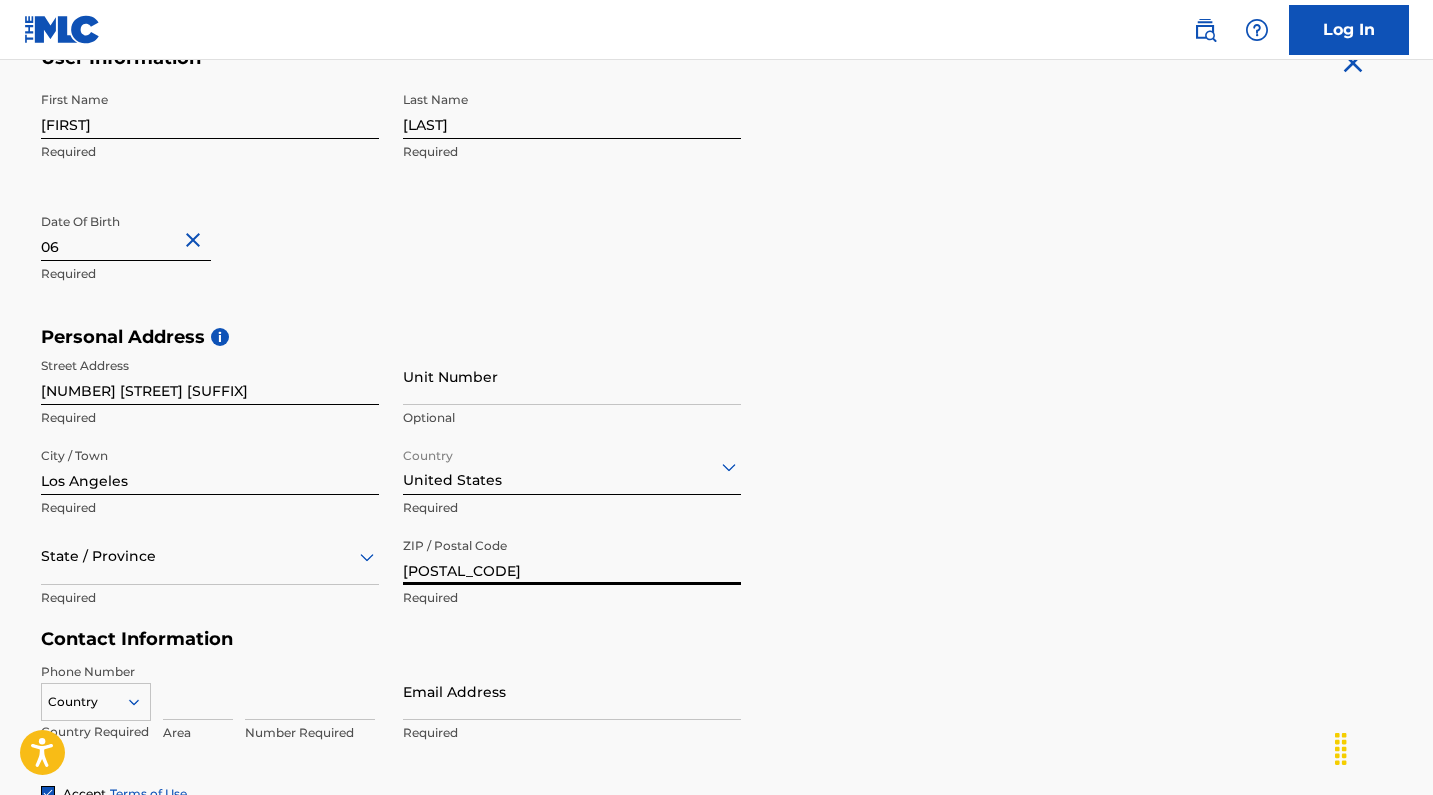 type on "90023" 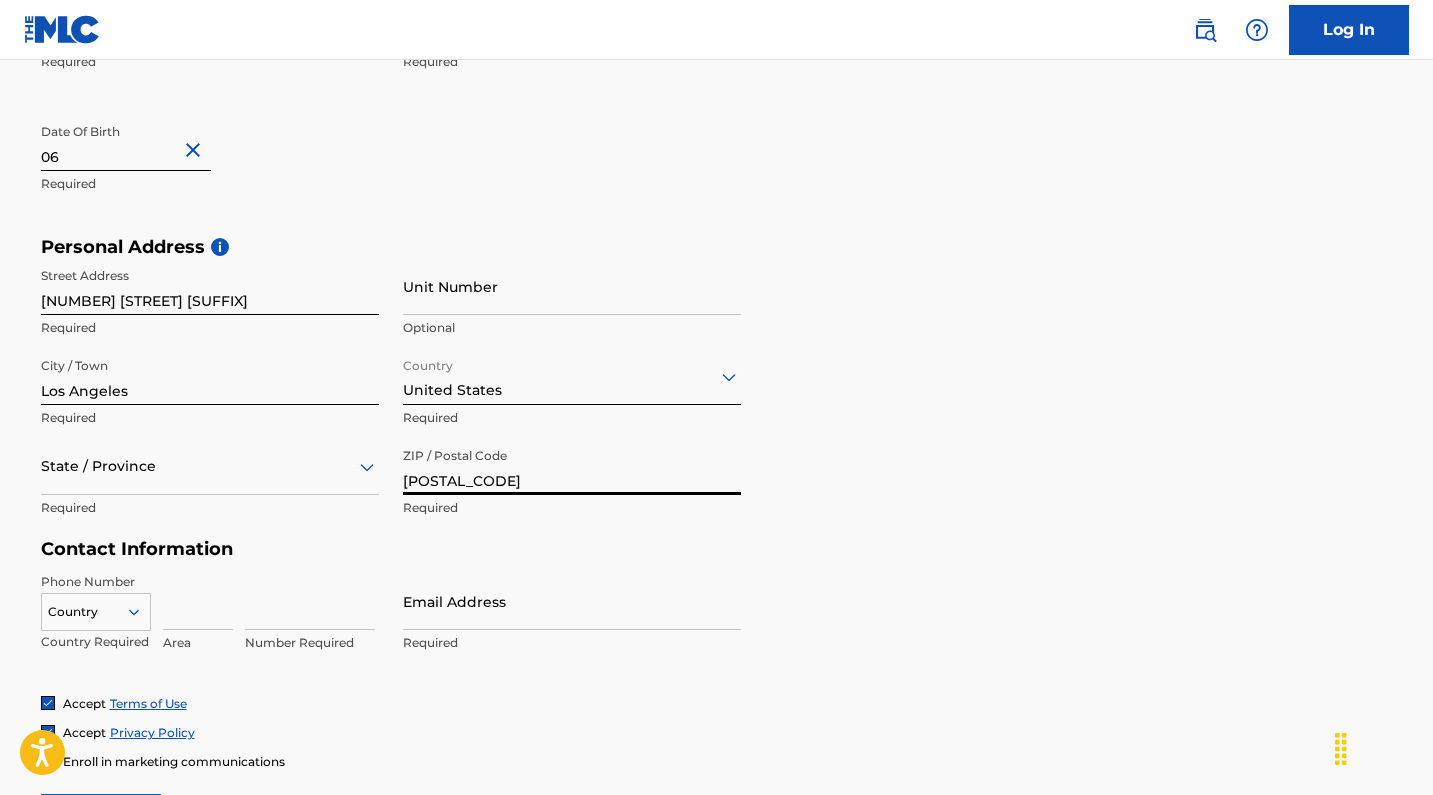 click on "State / Province" at bounding box center (210, 466) 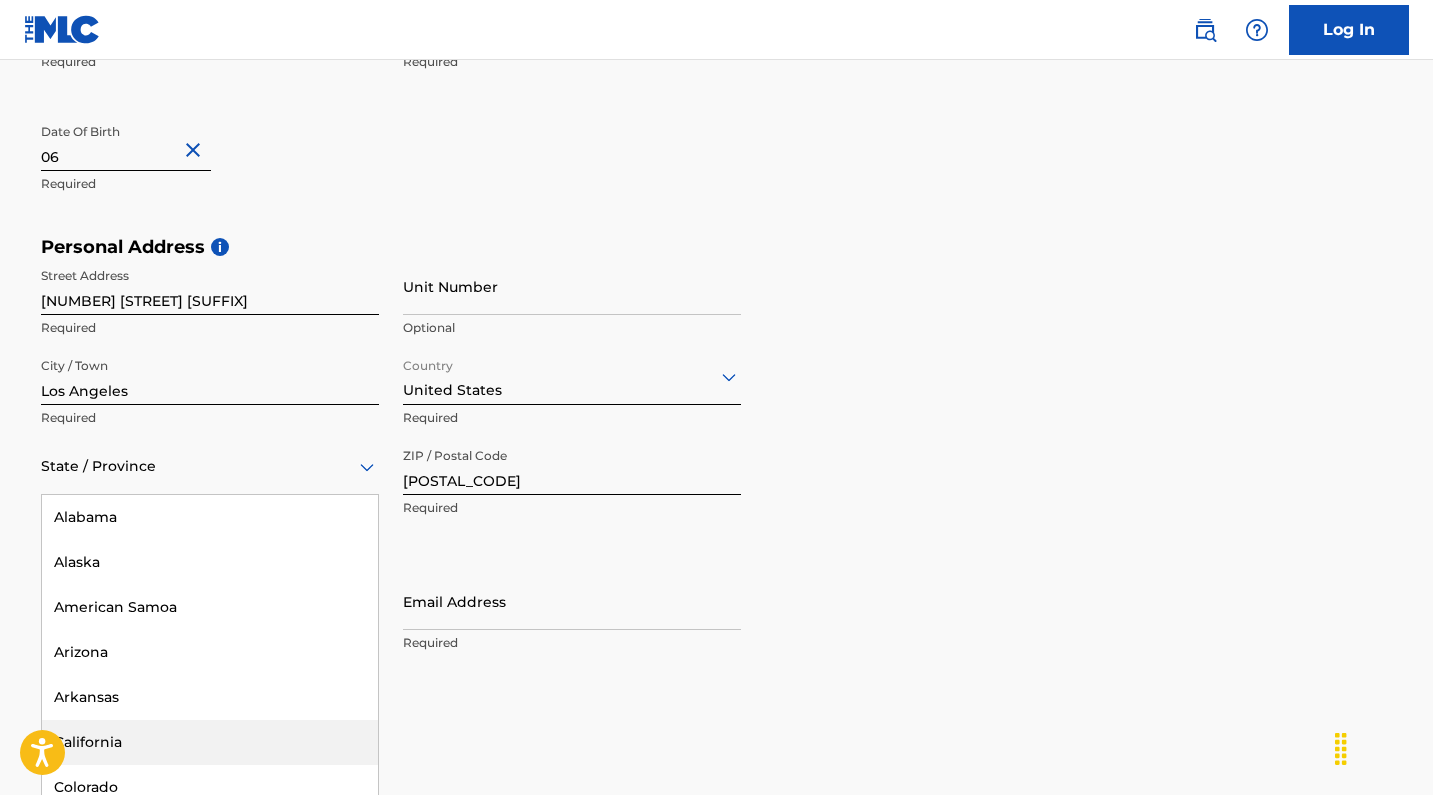 click on "California" at bounding box center [210, 742] 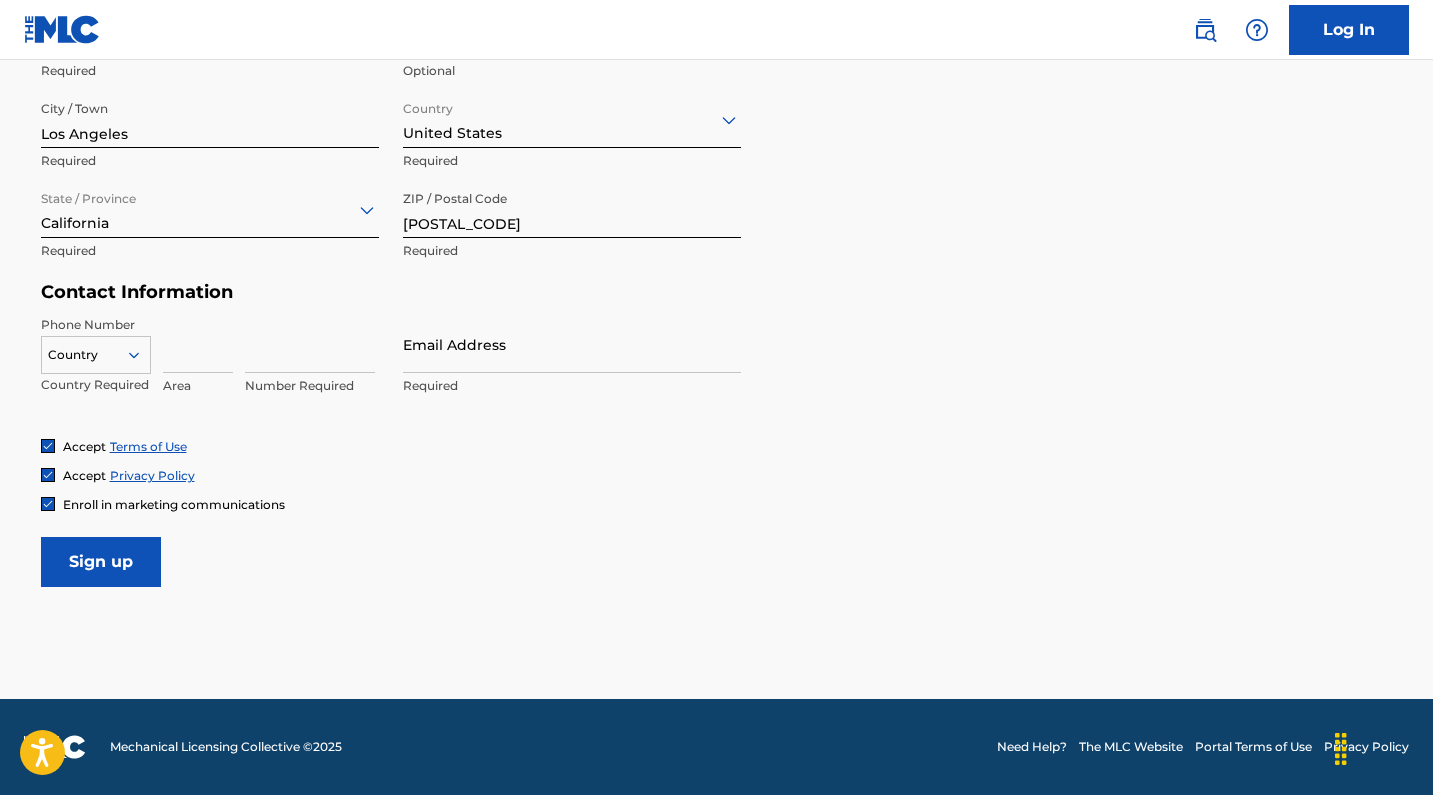 scroll, scrollTop: 767, scrollLeft: 0, axis: vertical 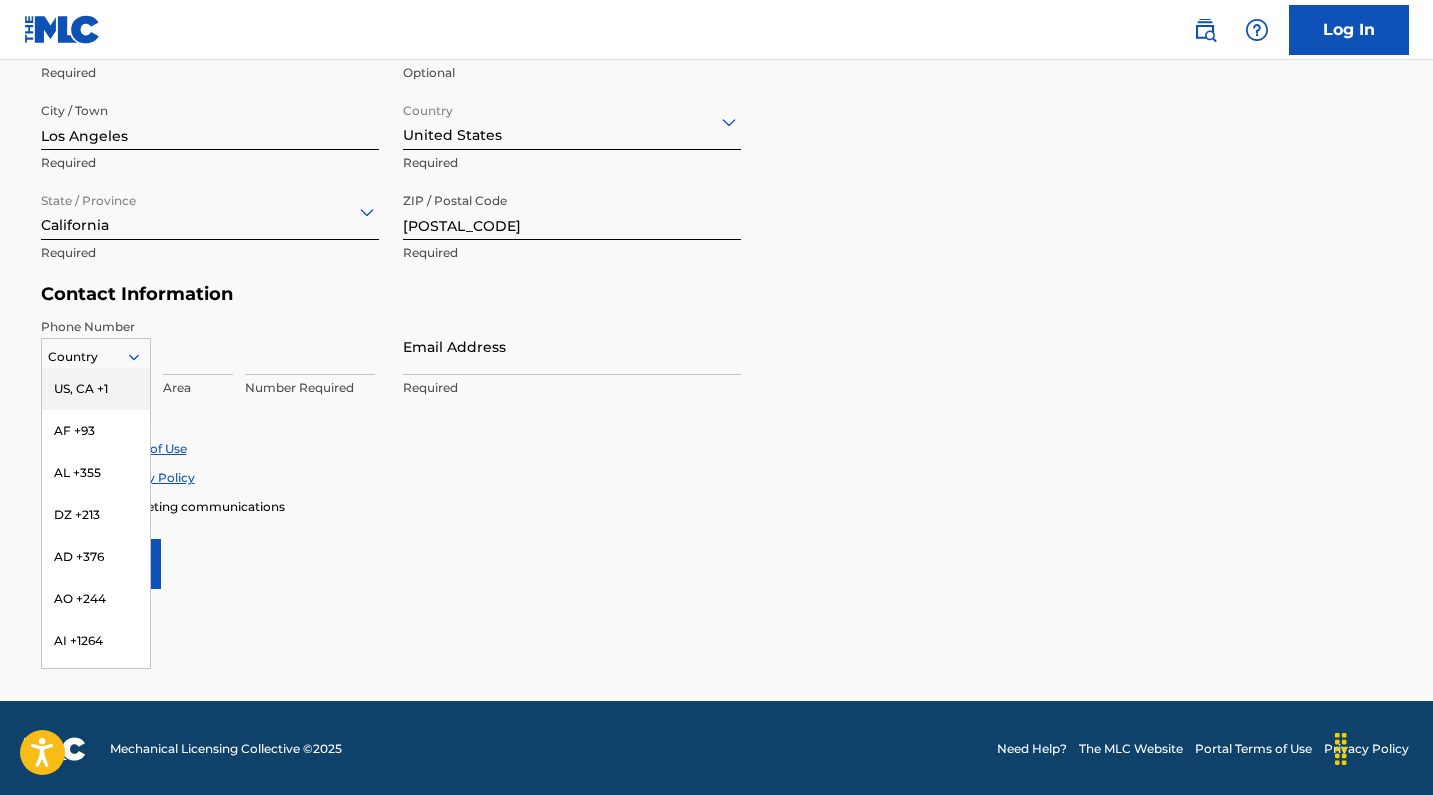 click 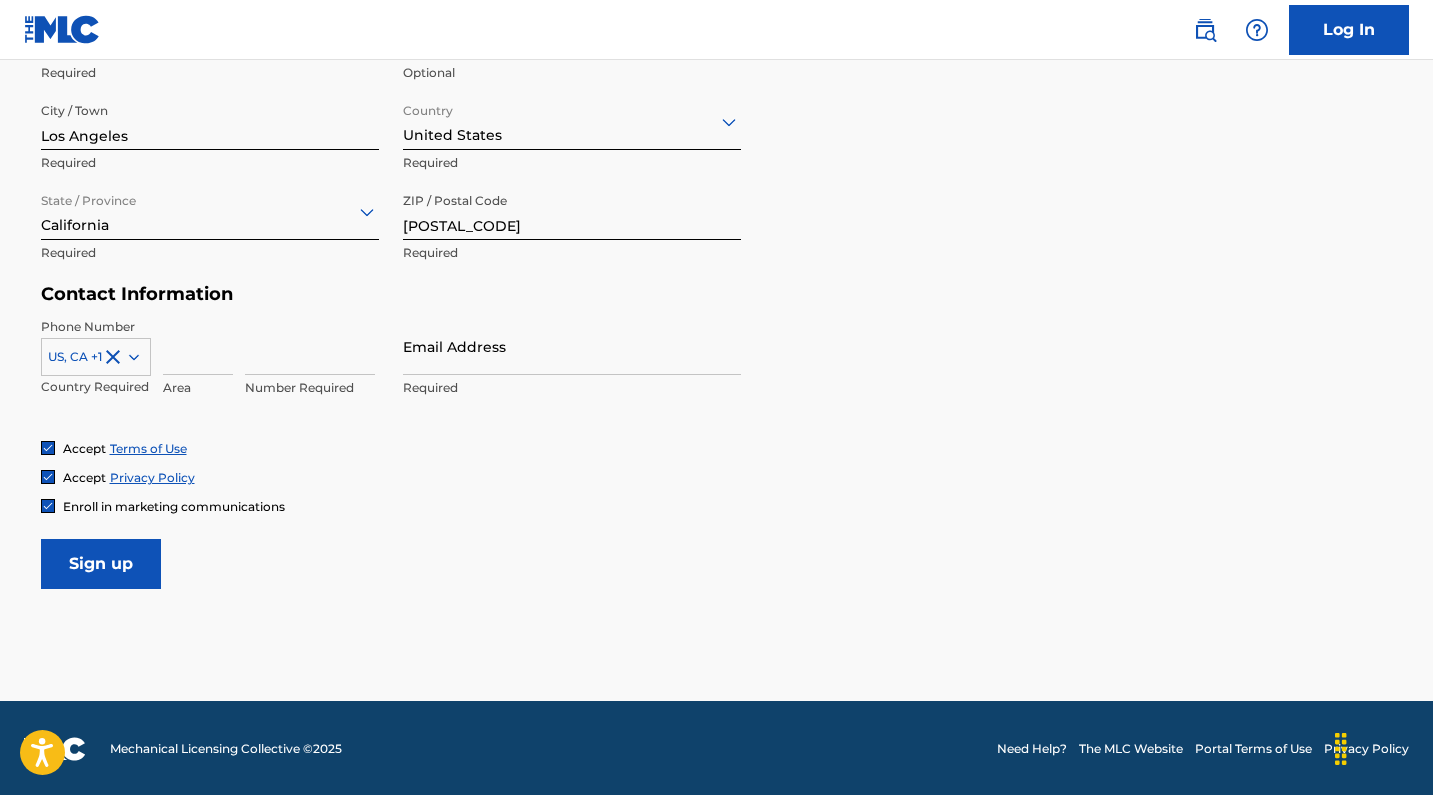 click at bounding box center (198, 346) 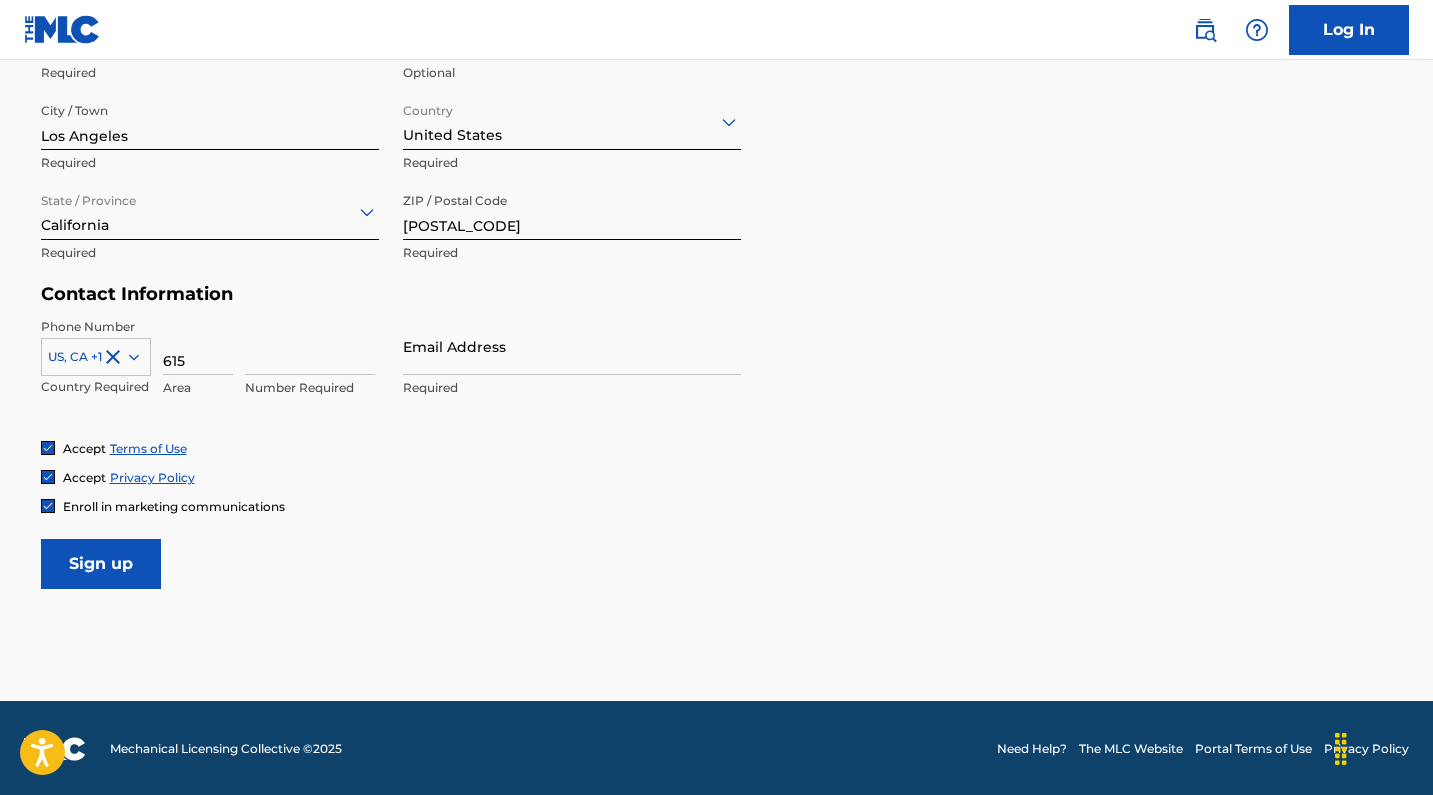 type on "6154817328" 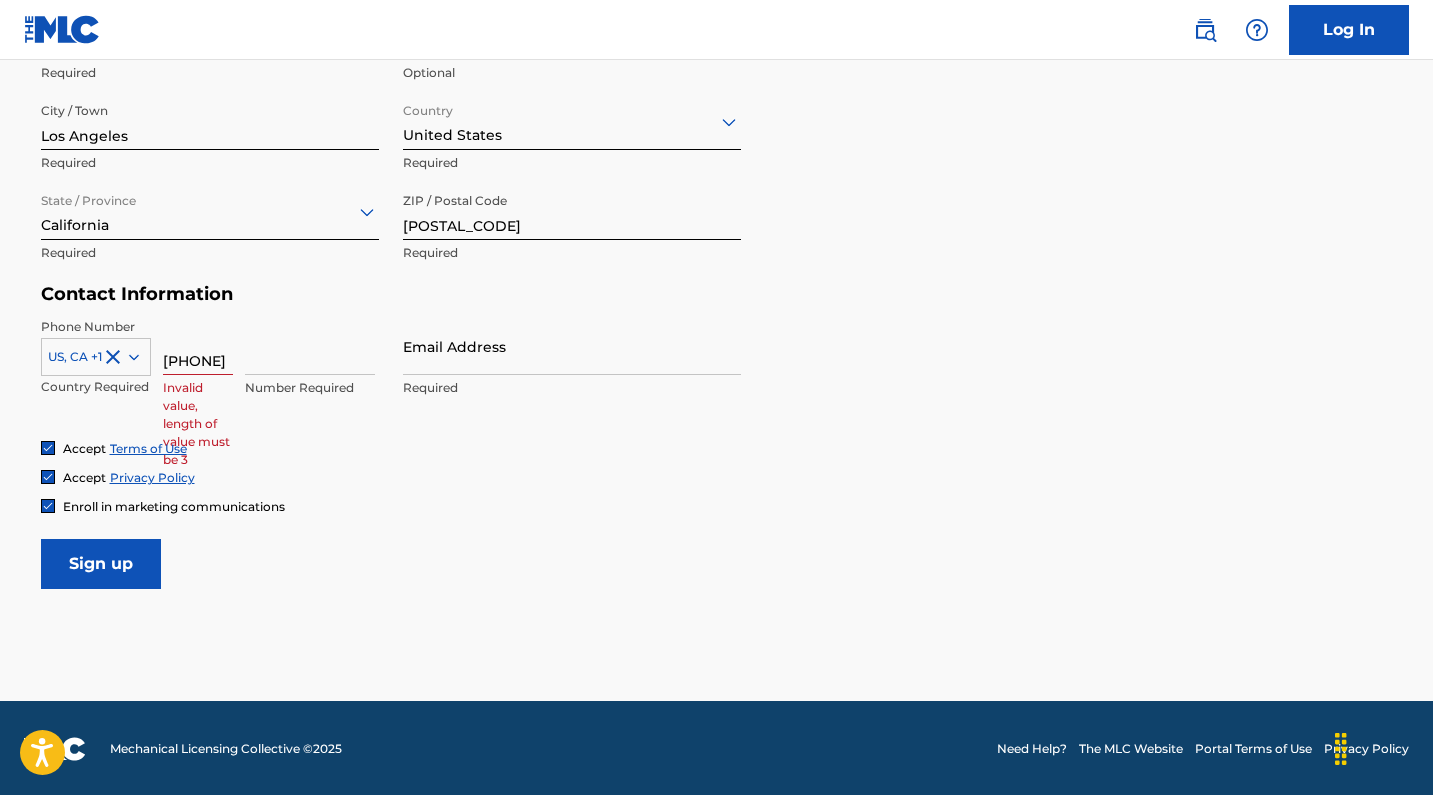 click on "6154817328" at bounding box center (198, 346) 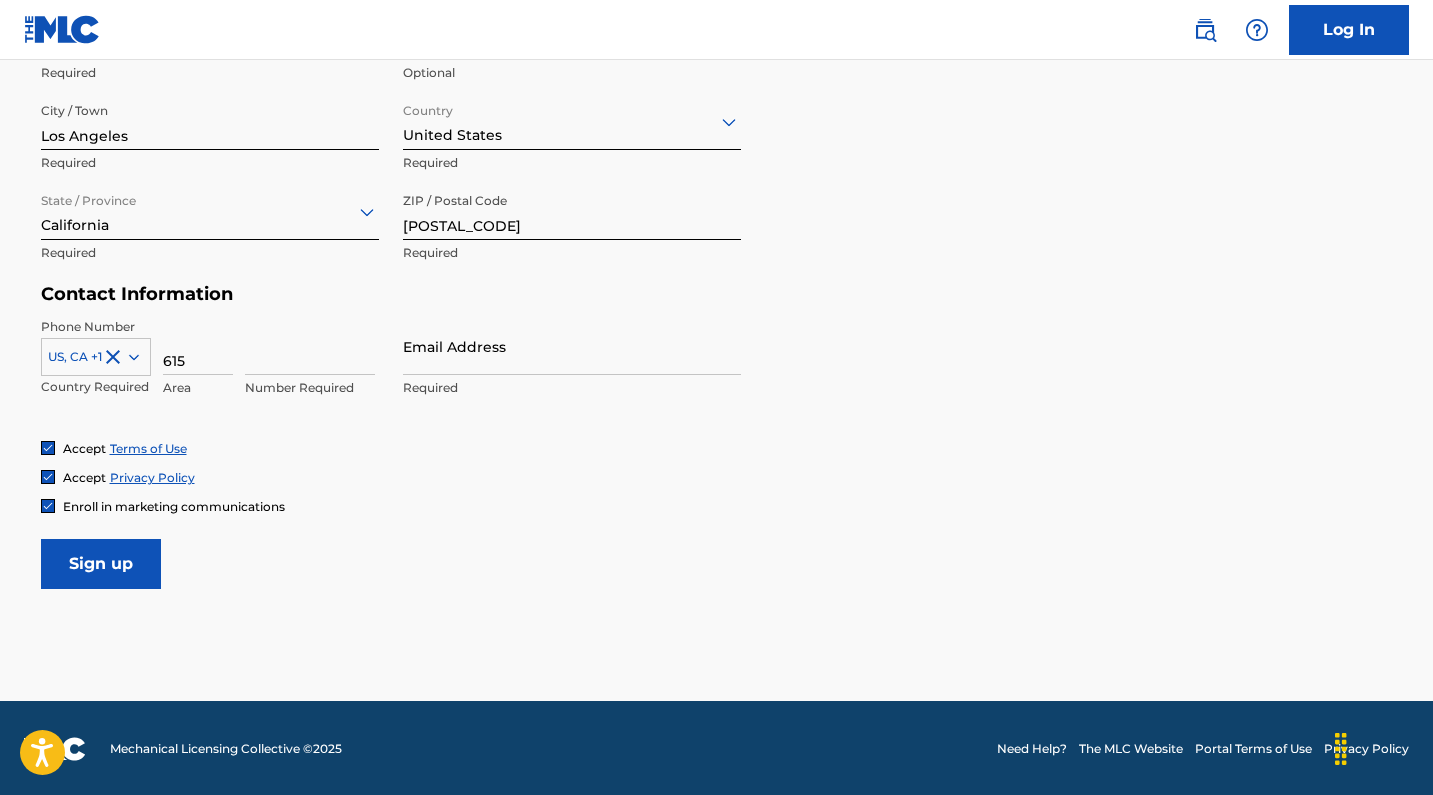 type on "615" 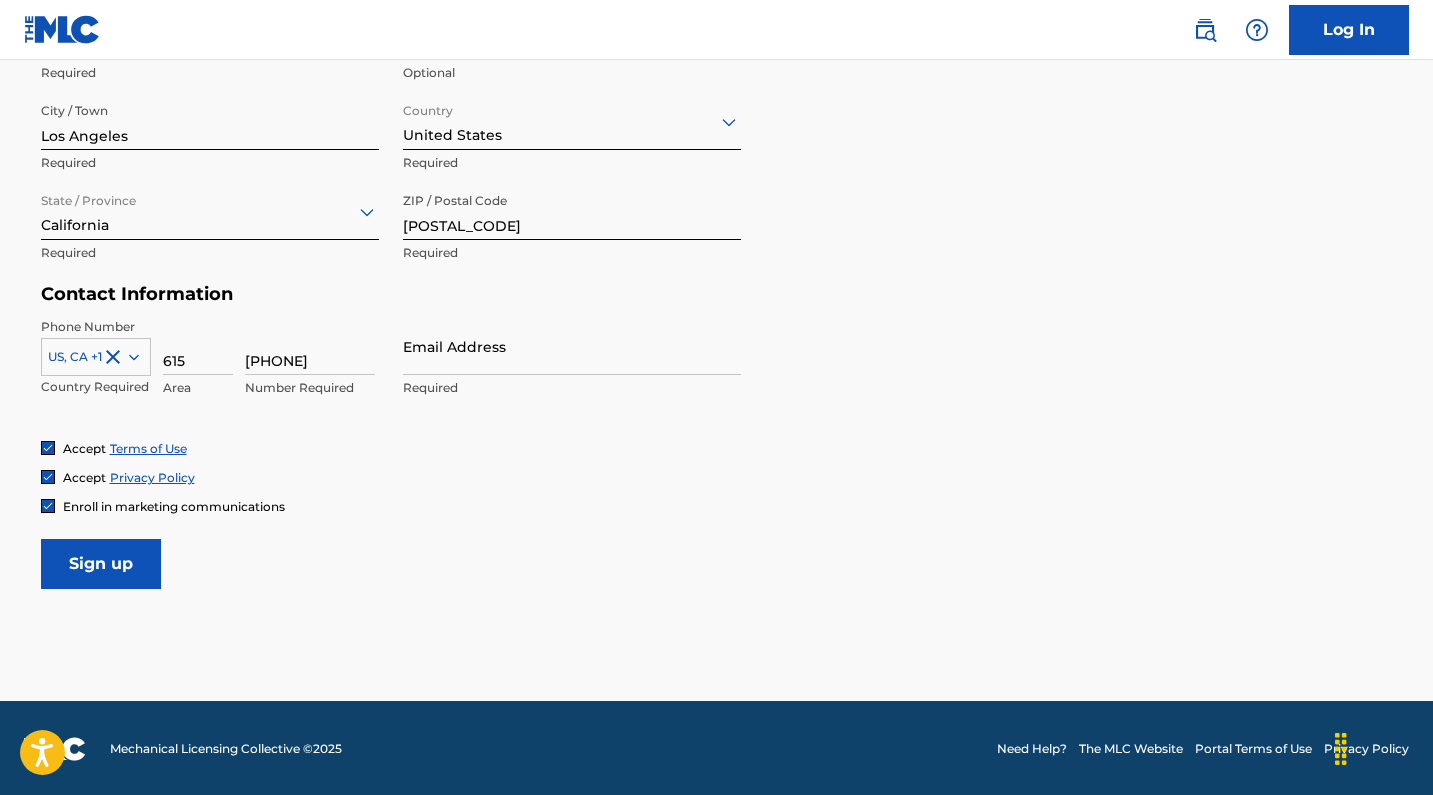 click on "[PHONE]" at bounding box center [310, 346] 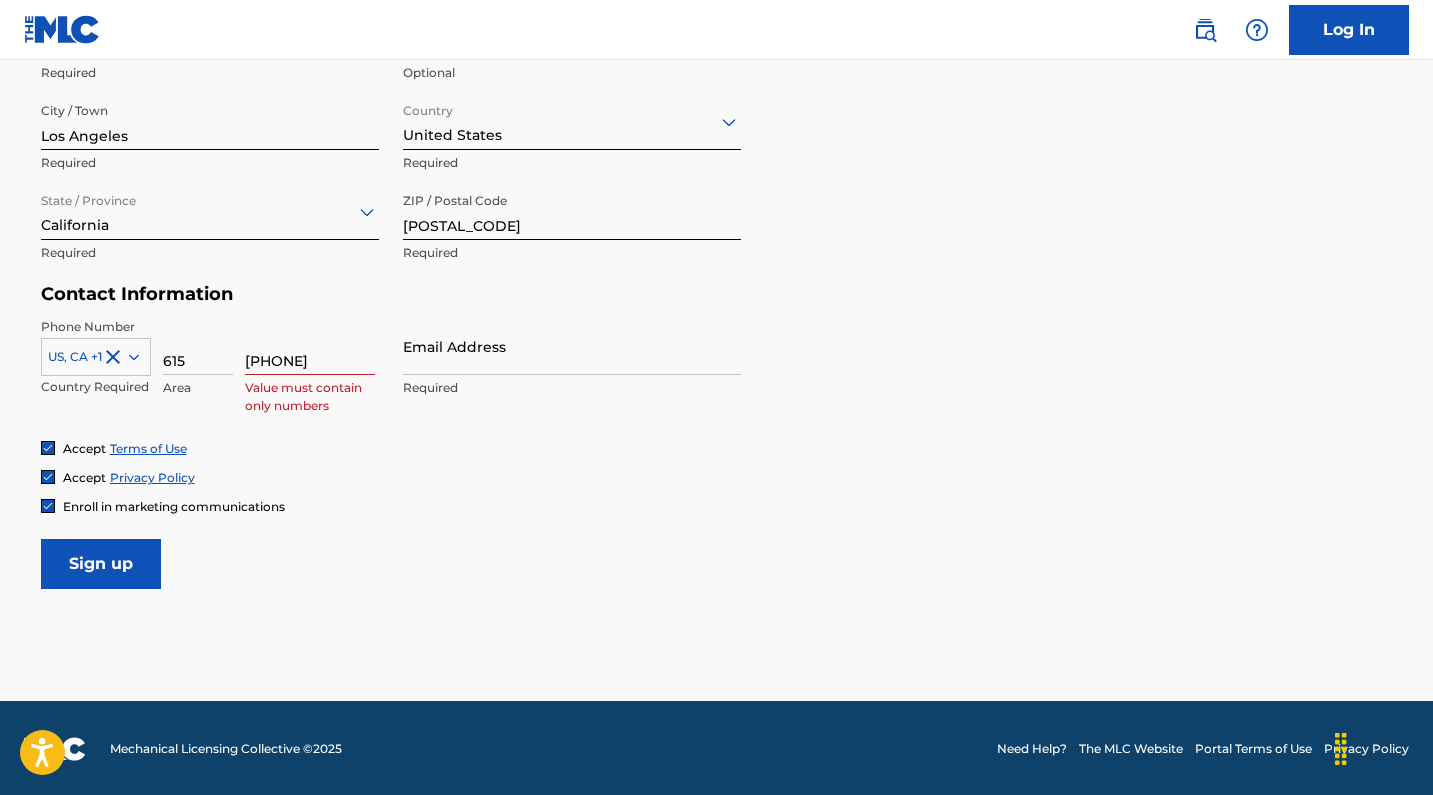 type on "481-7328" 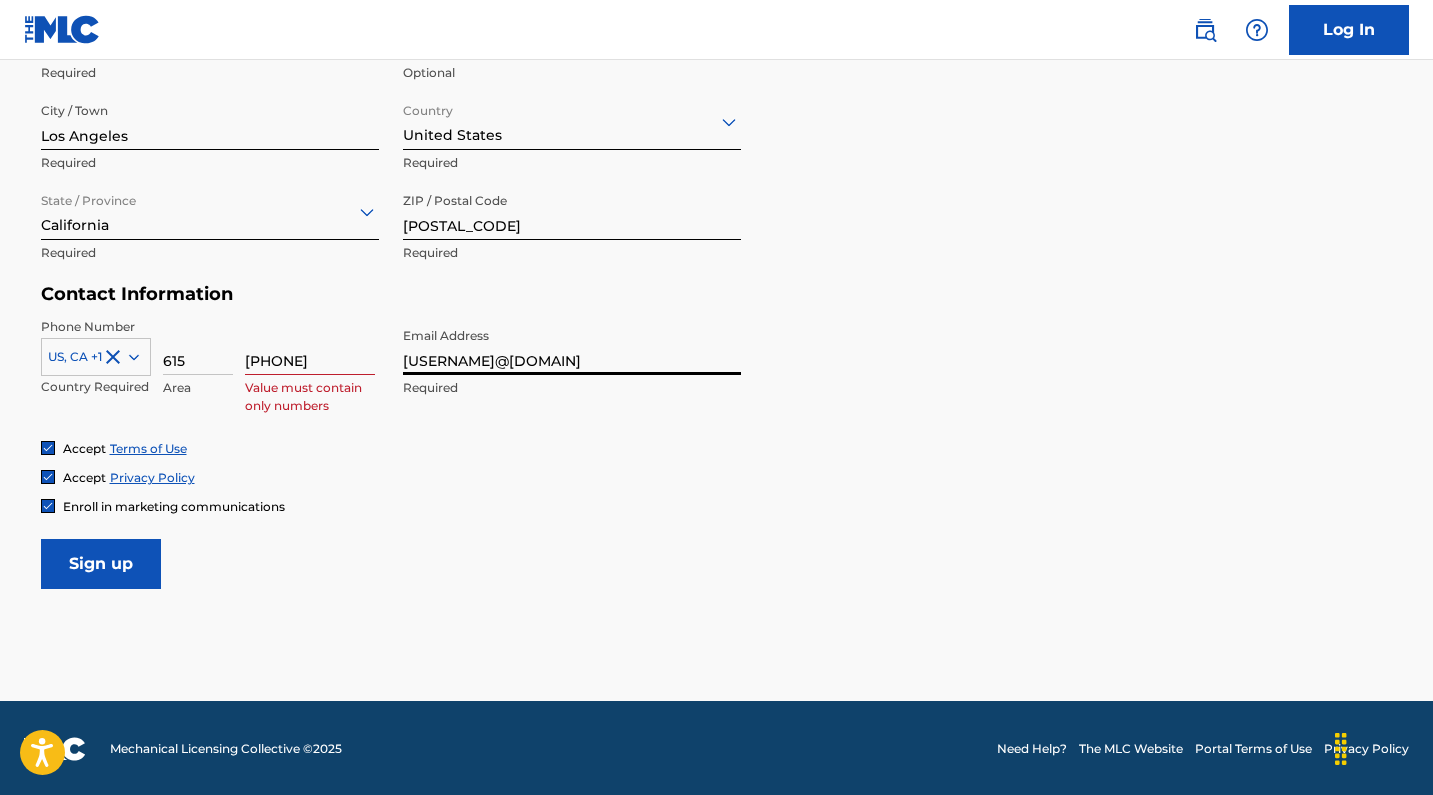 type on "[EMAIL]" 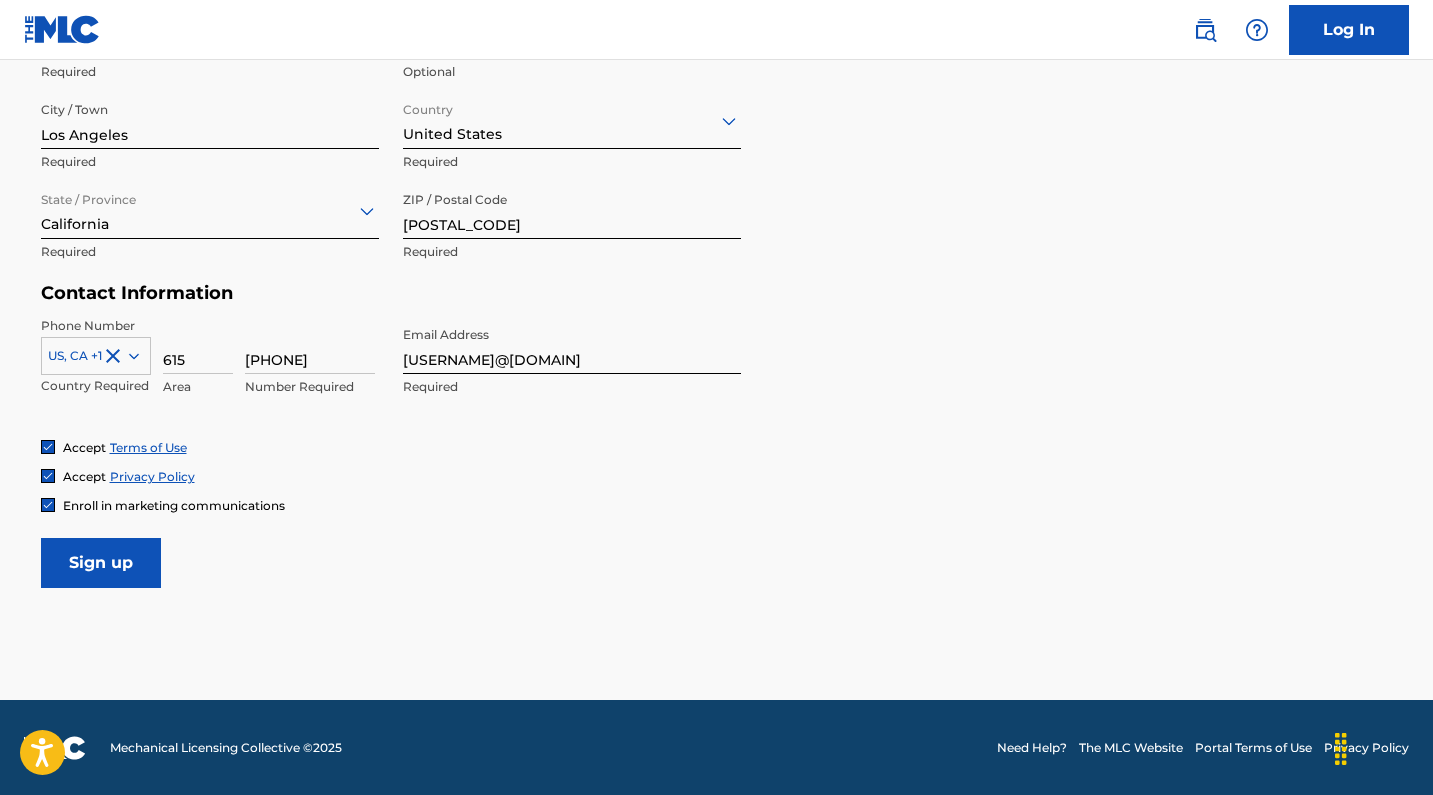 scroll, scrollTop: 767, scrollLeft: 0, axis: vertical 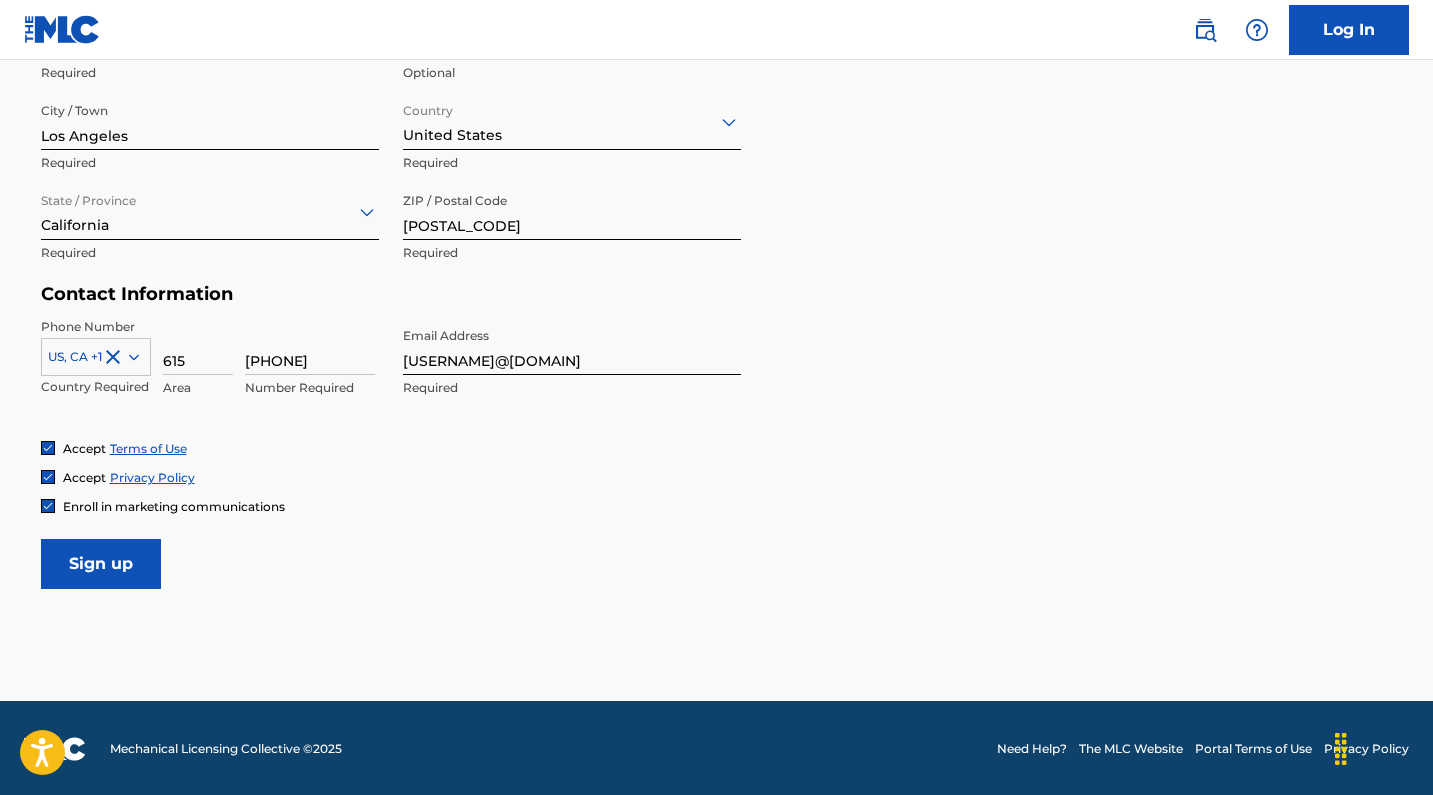 type on "[PHONE]" 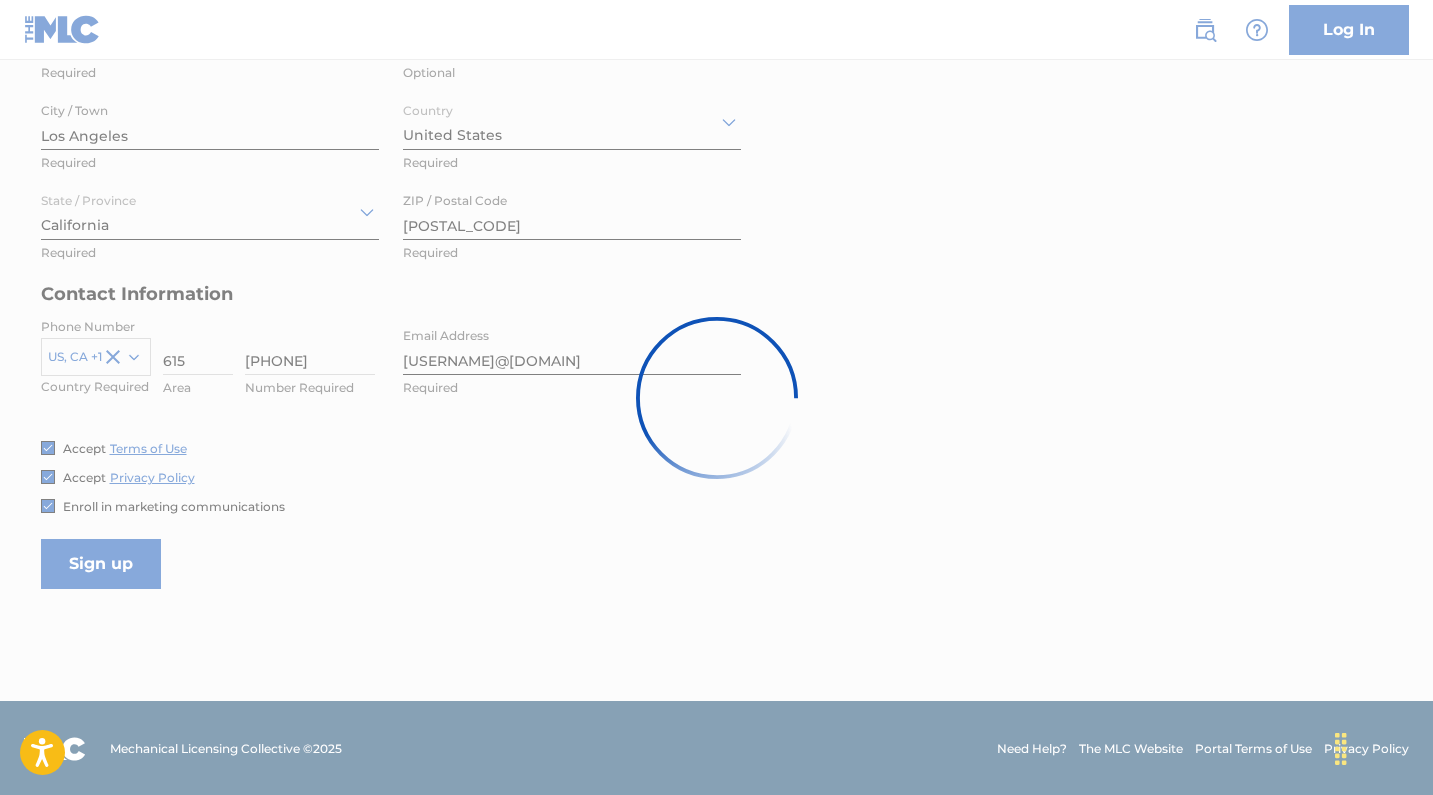 scroll, scrollTop: 0, scrollLeft: 0, axis: both 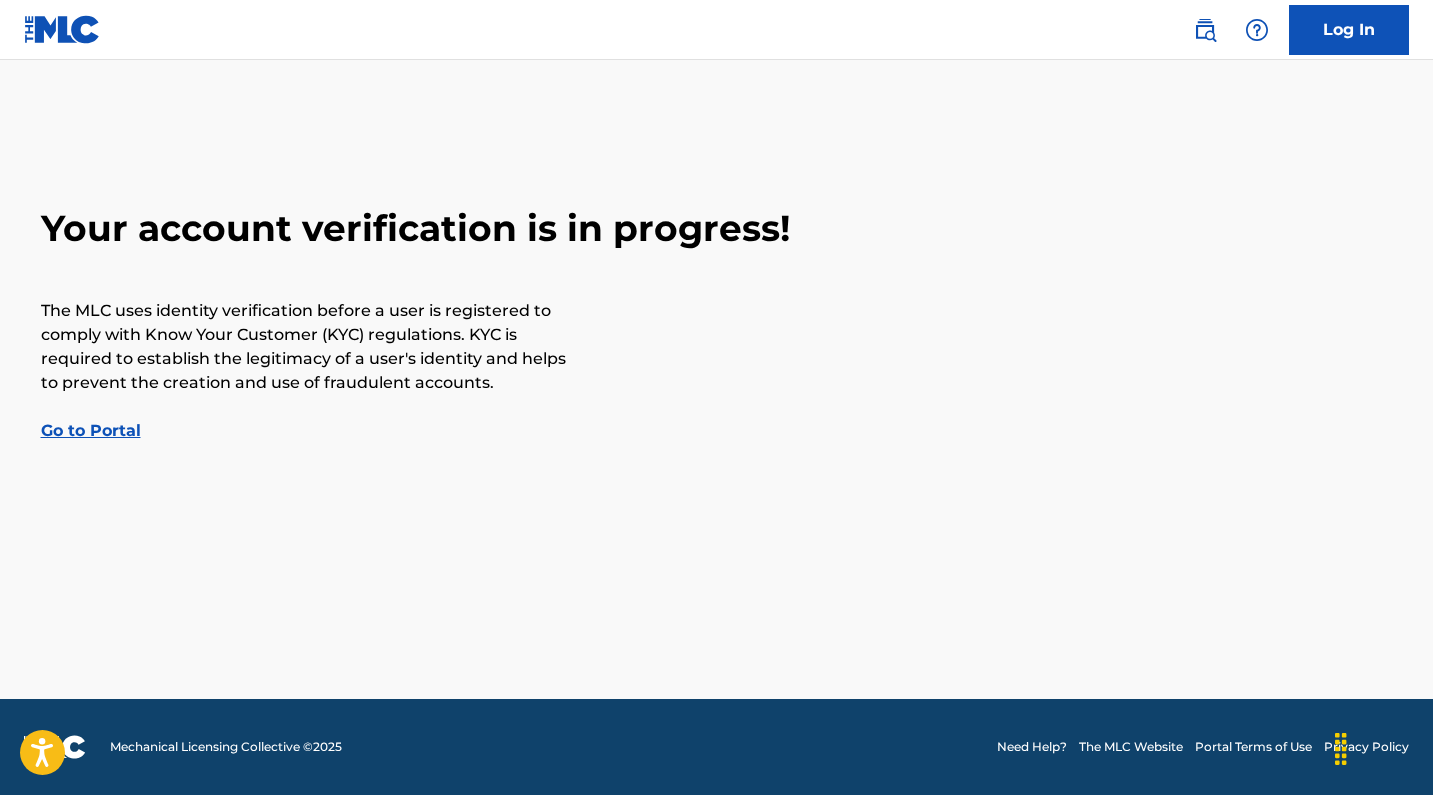 click on "Go to Portal" at bounding box center (91, 430) 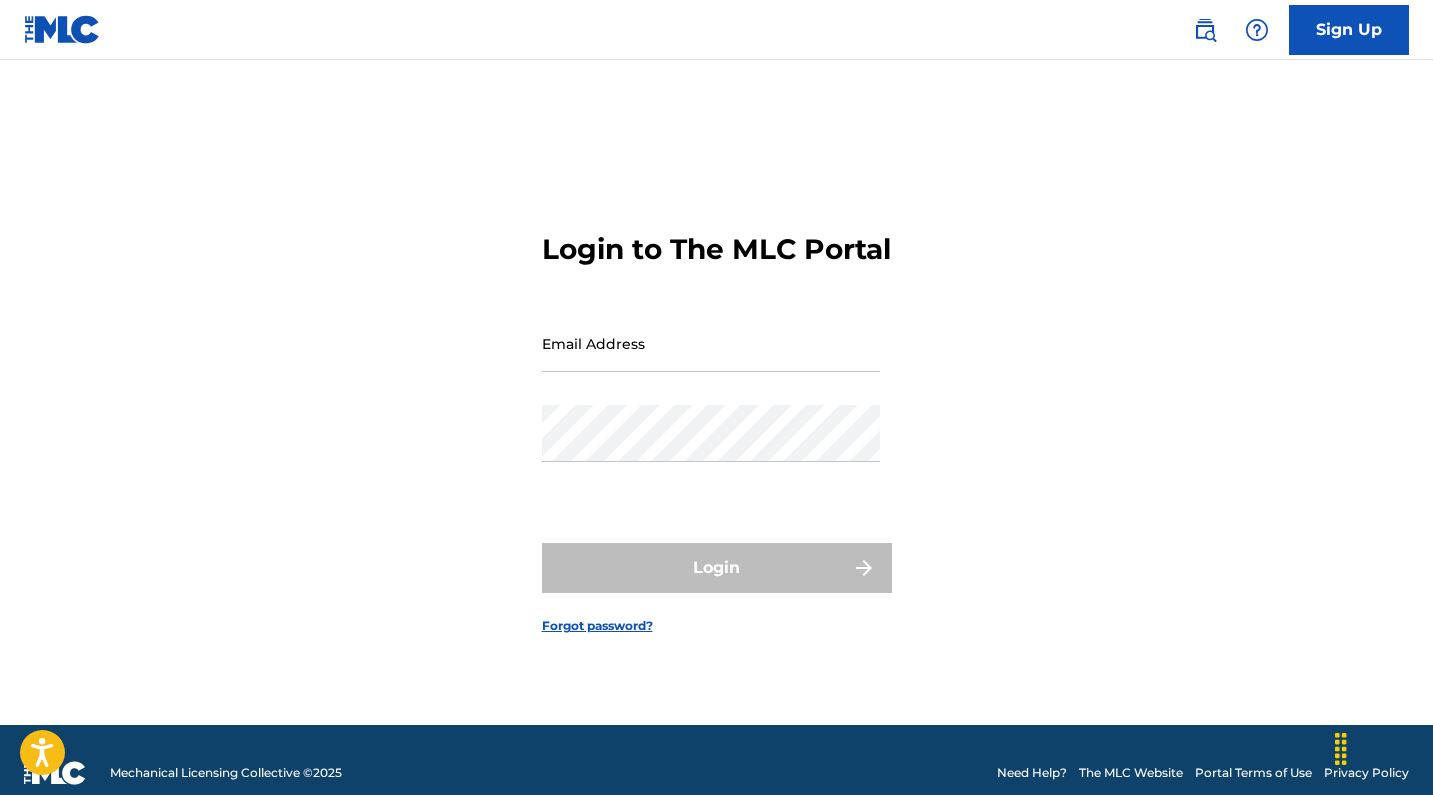 click on "Sign Up" at bounding box center (1349, 30) 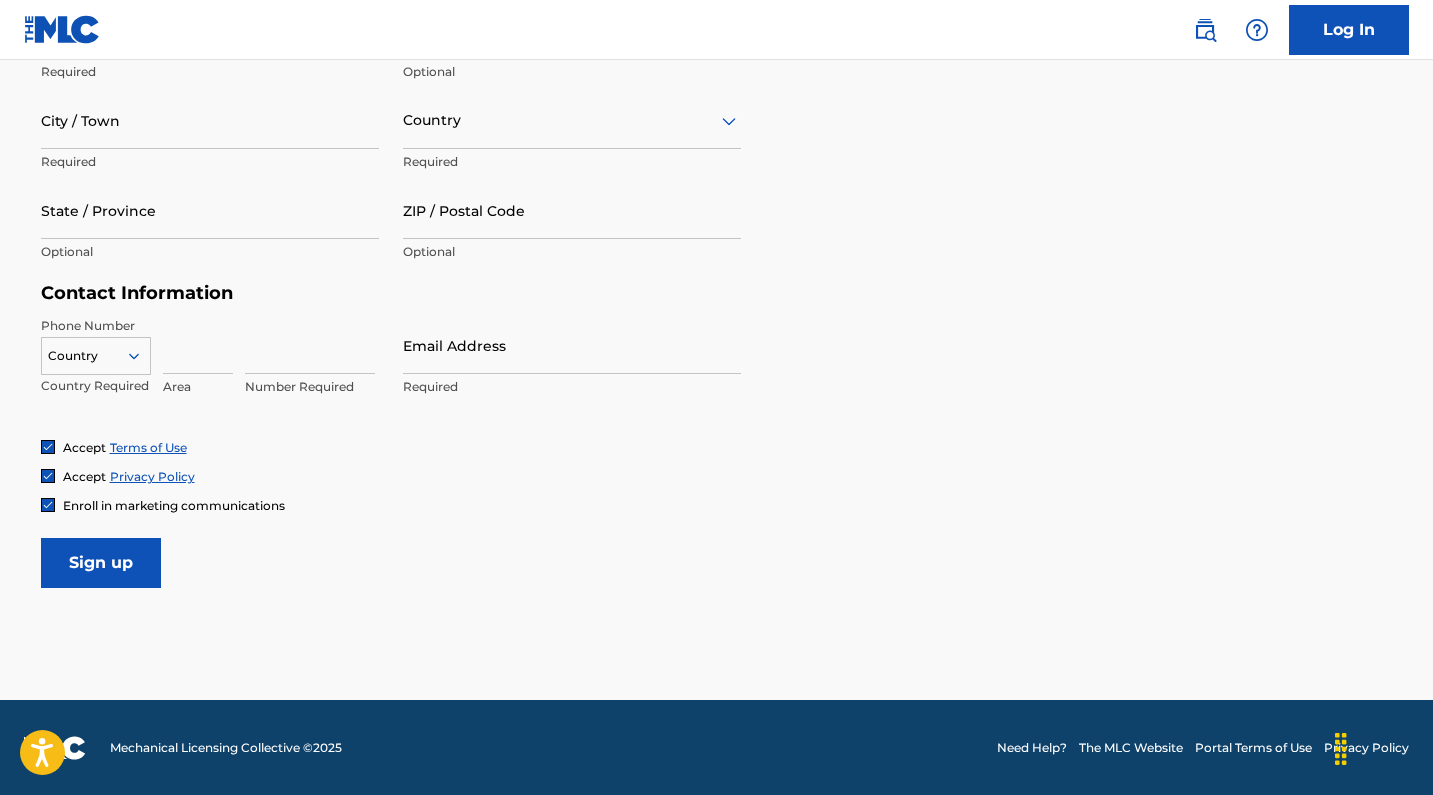 scroll, scrollTop: 767, scrollLeft: 0, axis: vertical 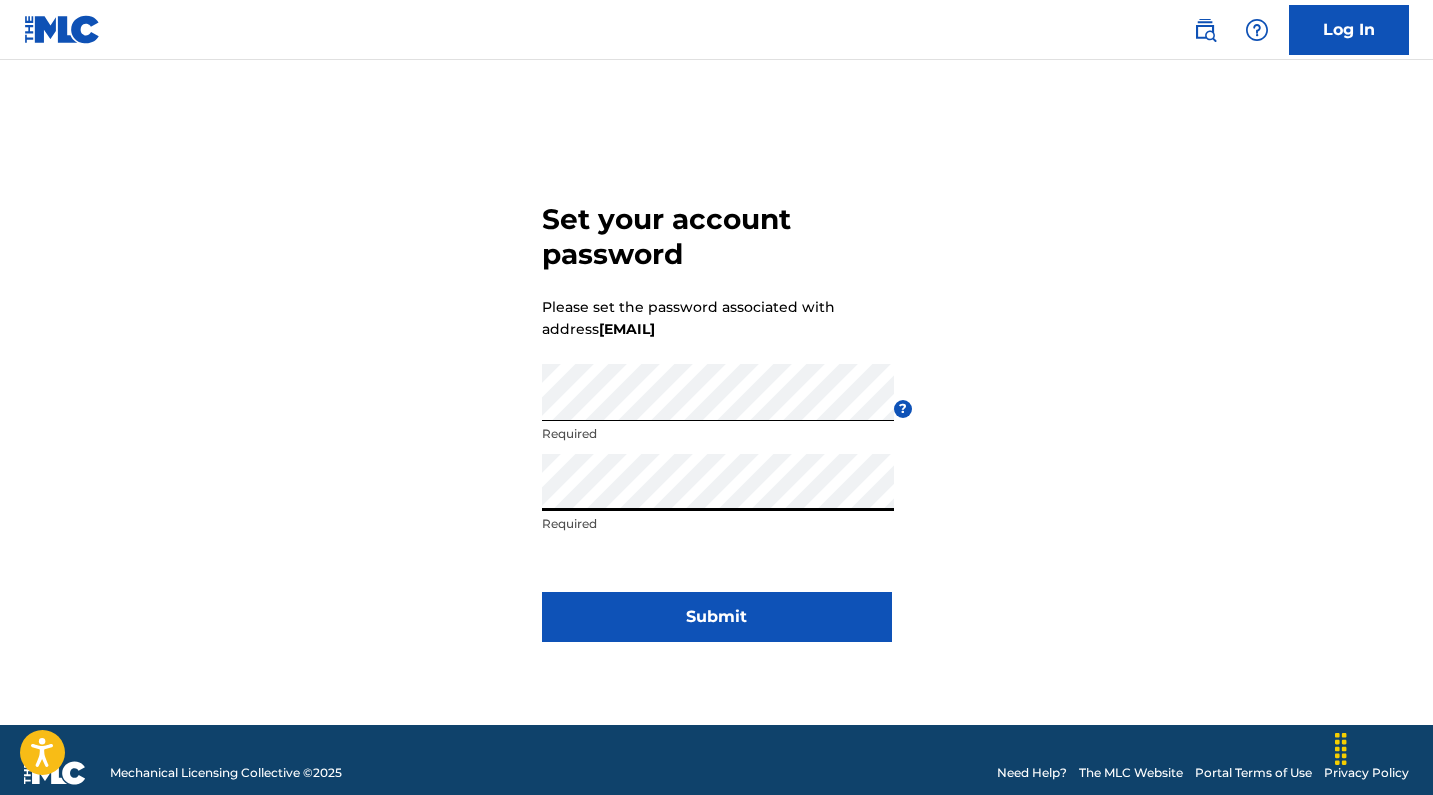 click on "Submit" at bounding box center [717, 617] 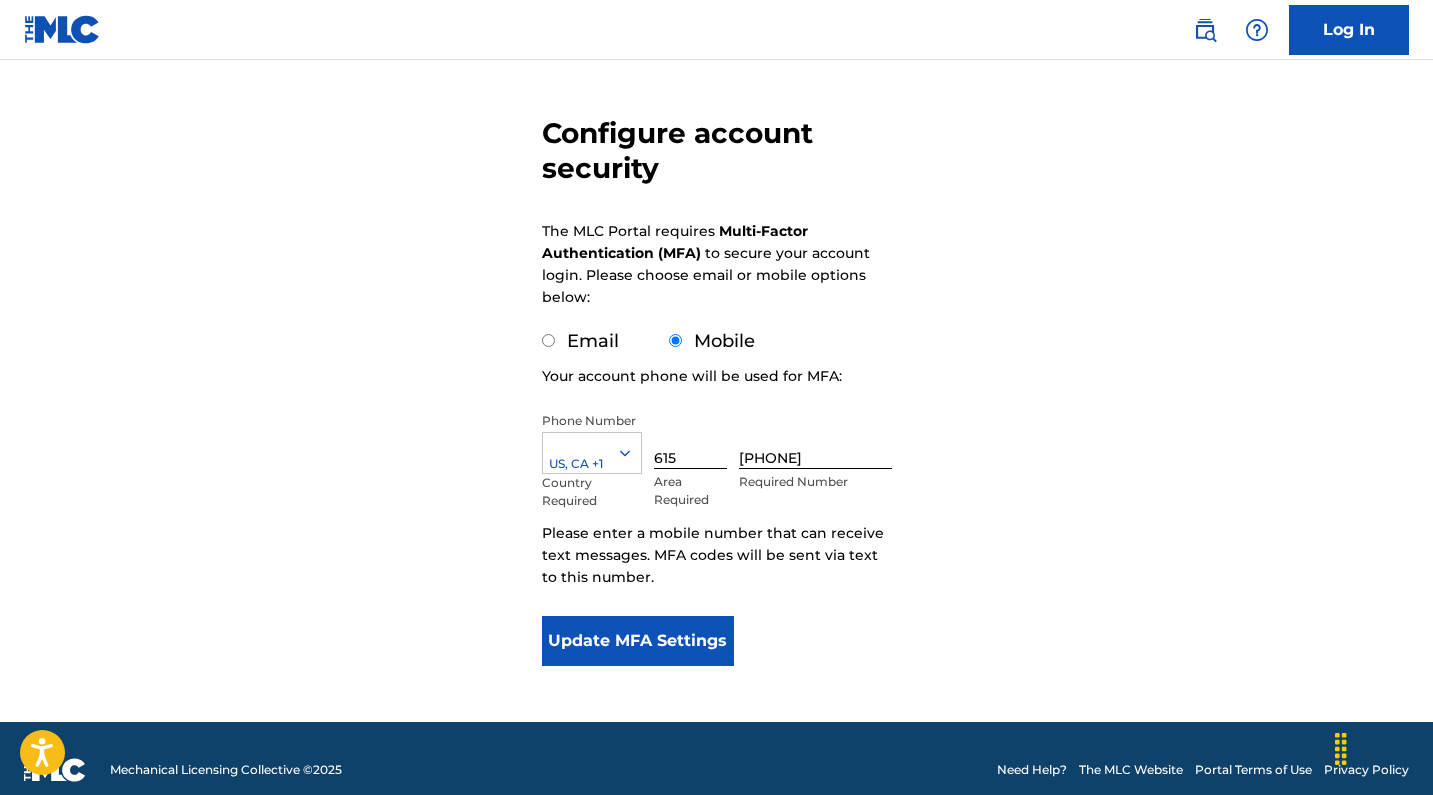 scroll, scrollTop: 152, scrollLeft: 0, axis: vertical 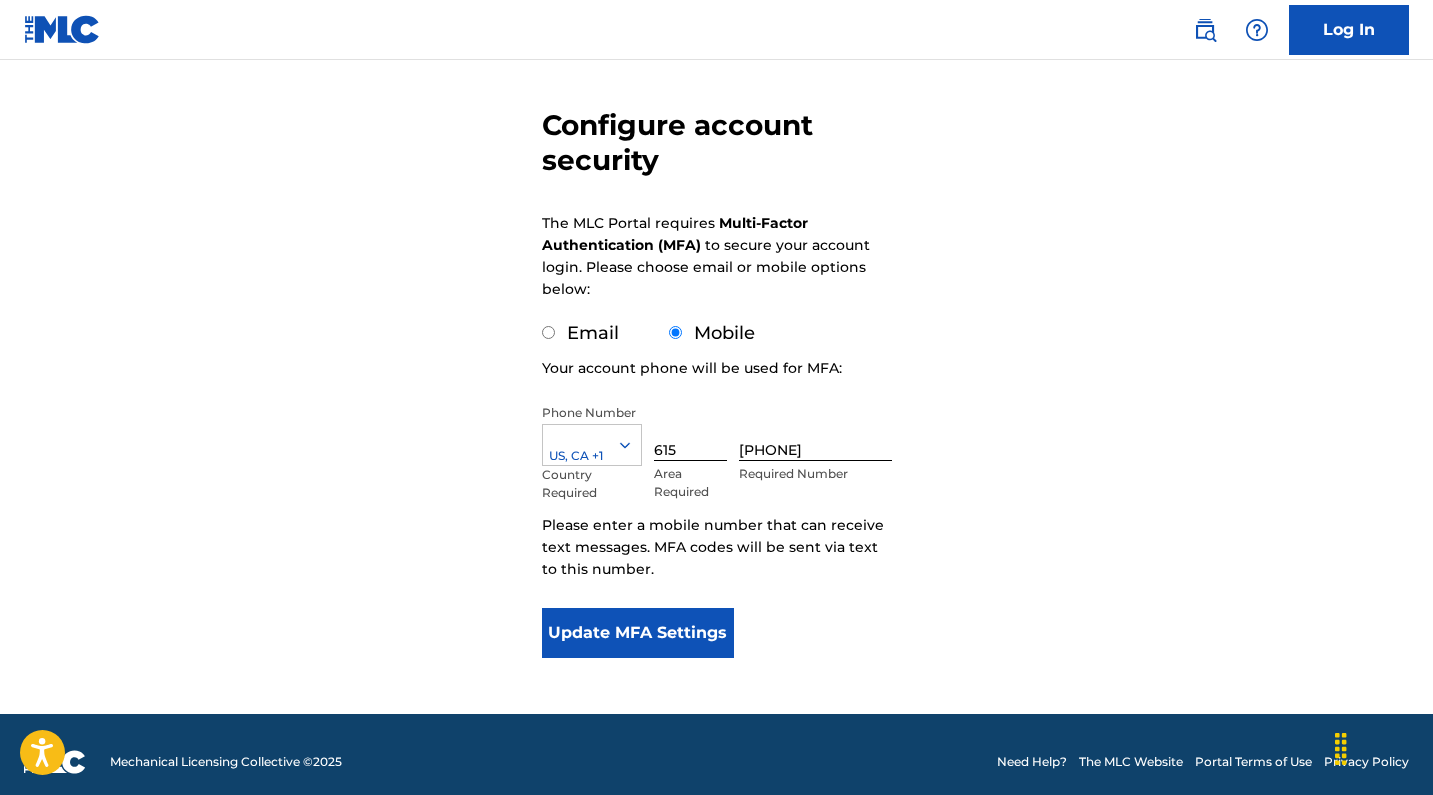 click on "Update MFA Settings" at bounding box center [638, 633] 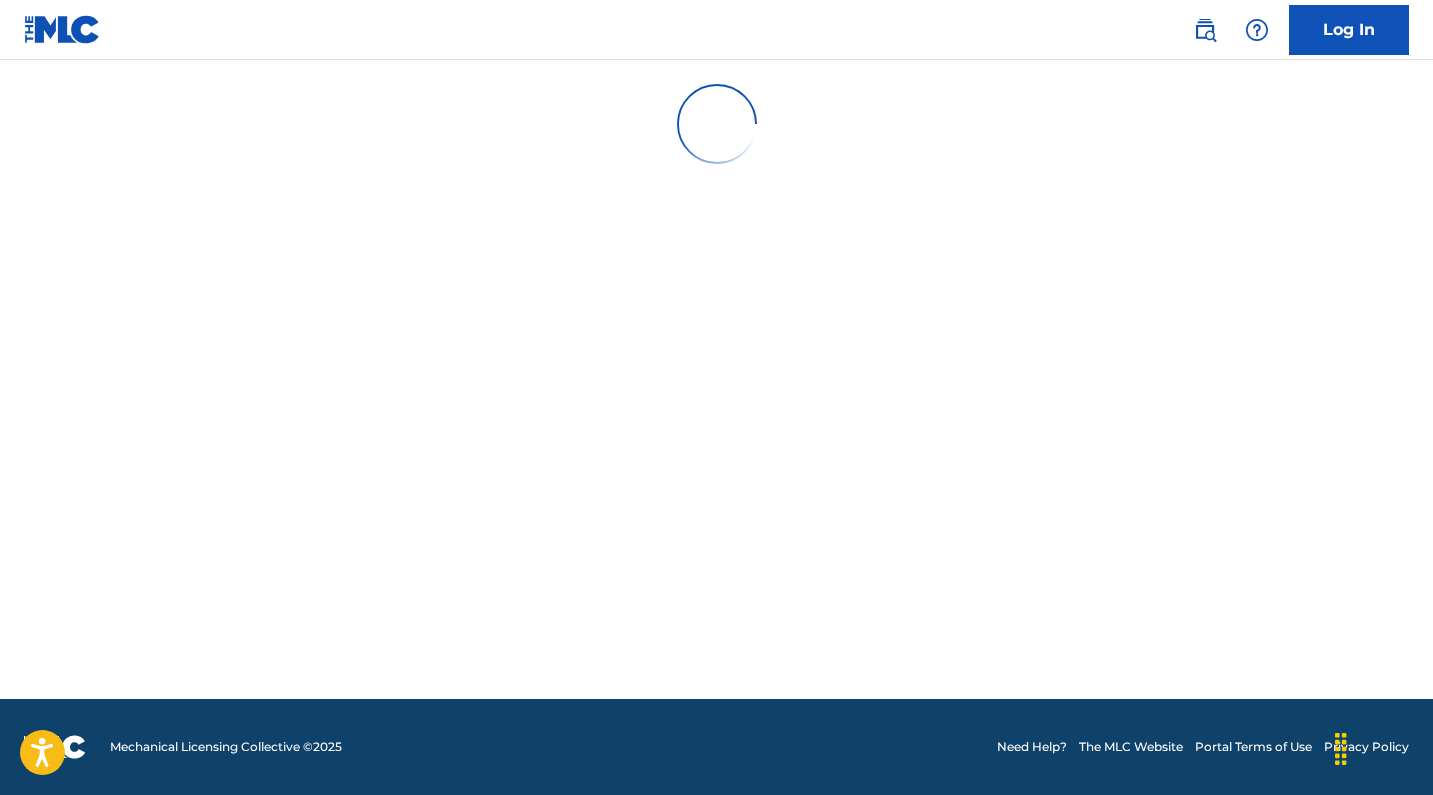 scroll, scrollTop: 0, scrollLeft: 0, axis: both 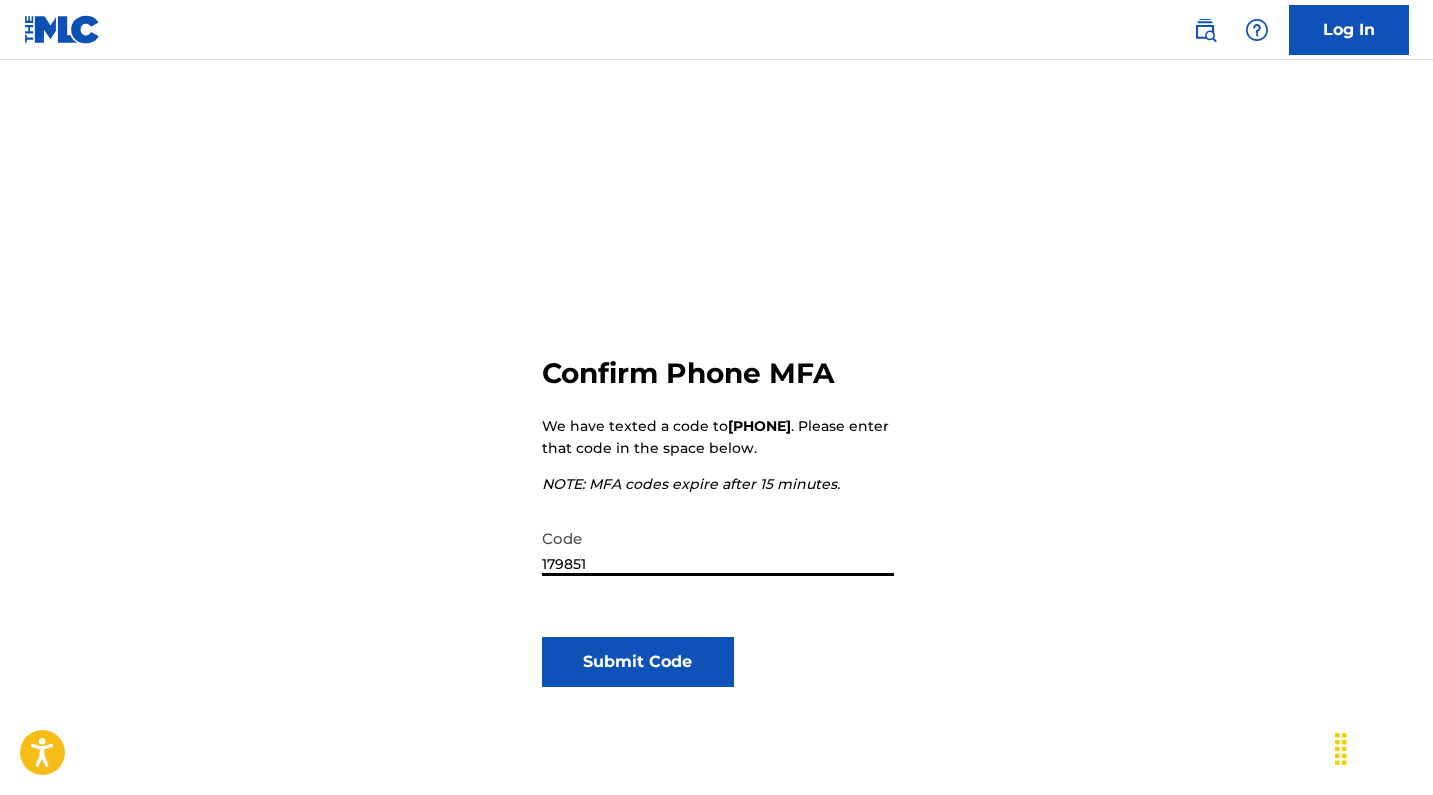 type on "179851" 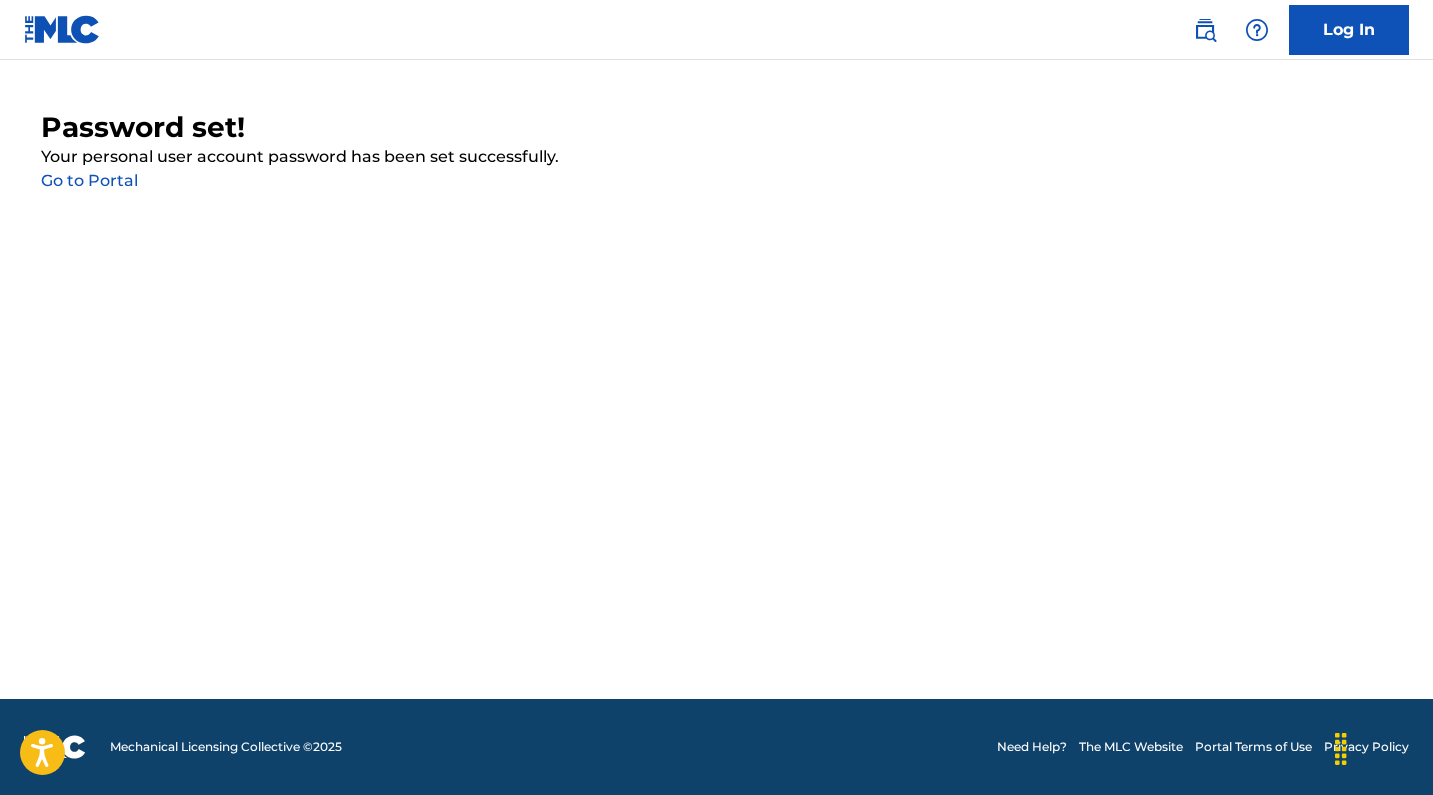 click on "Go to Portal" at bounding box center (89, 180) 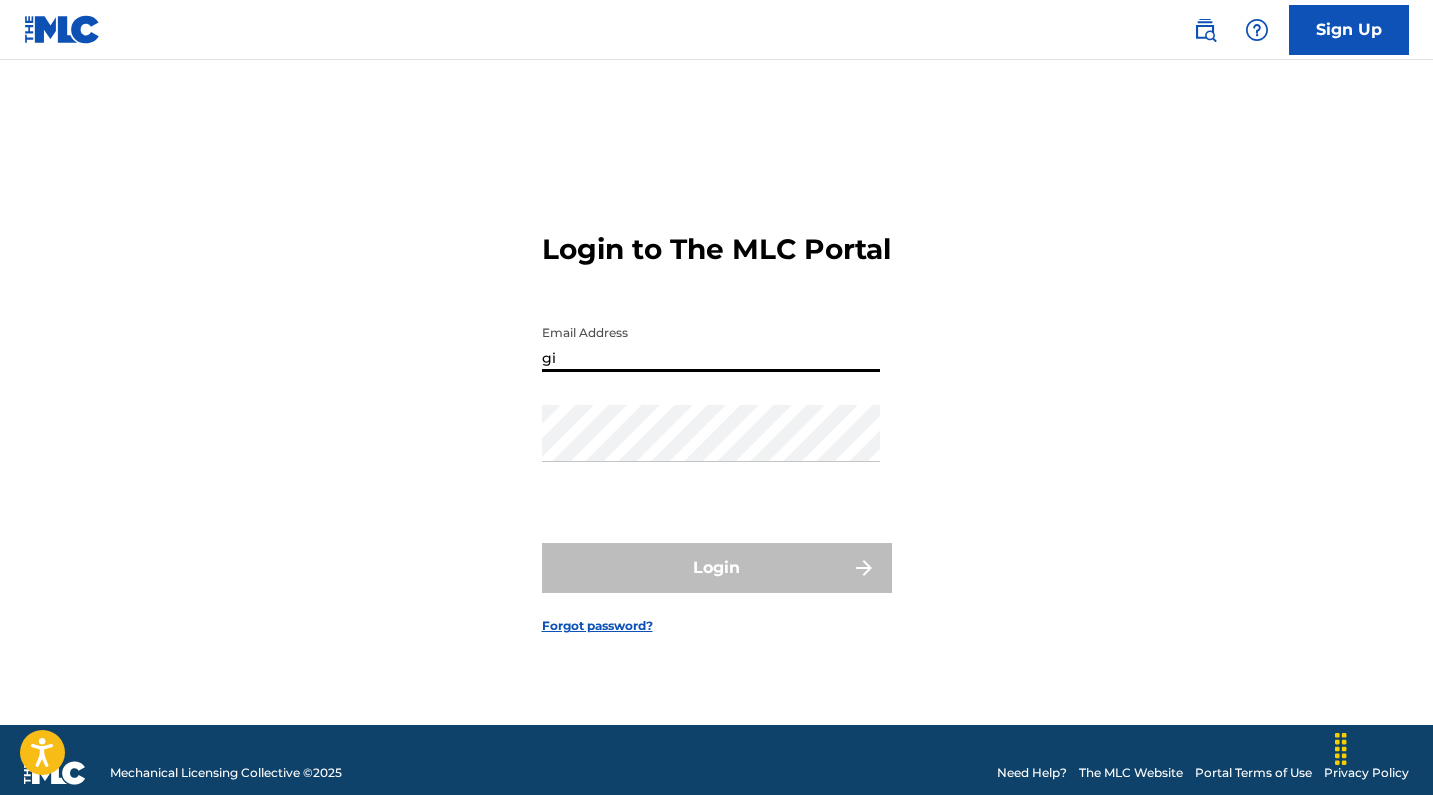 type on "[EMAIL]" 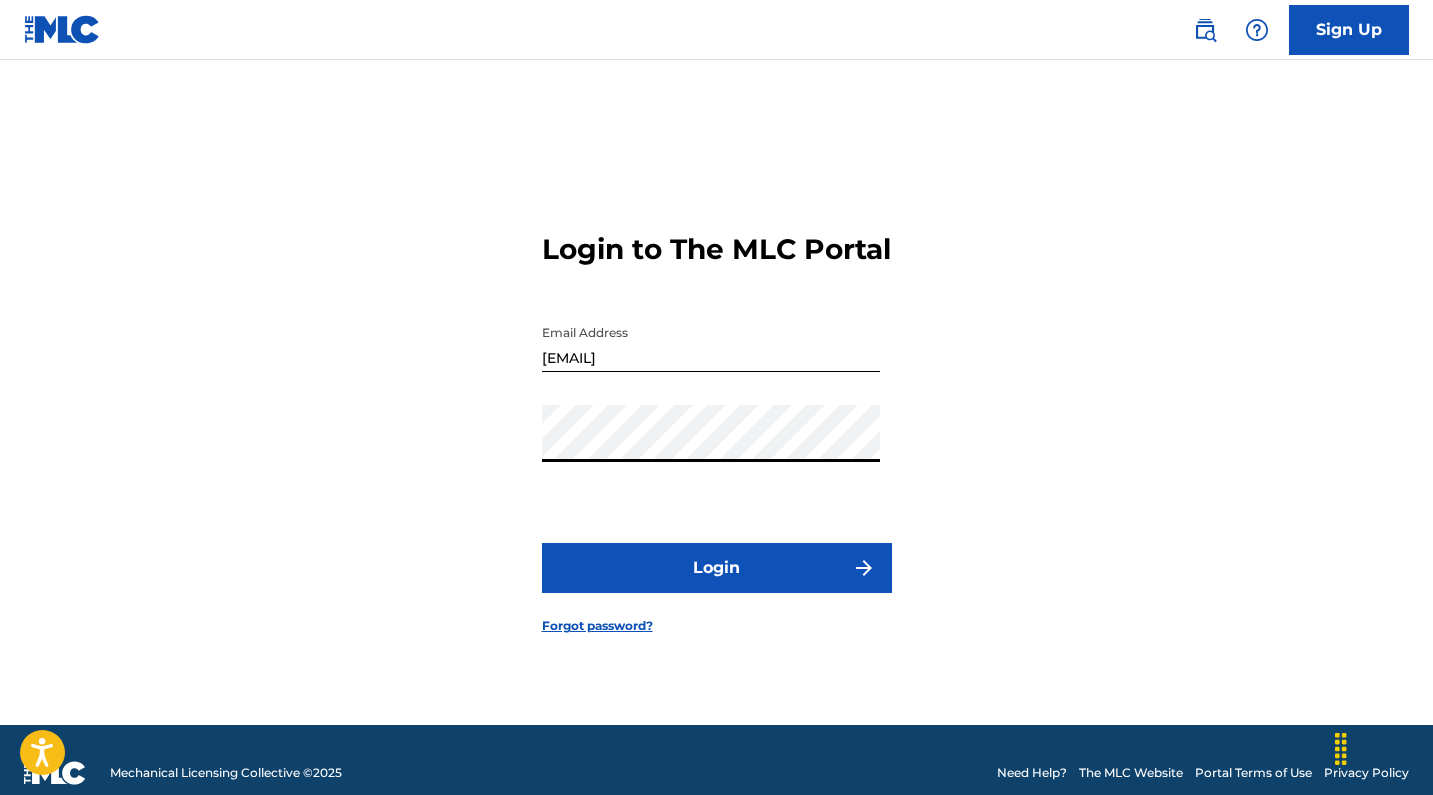 click on "Login" at bounding box center [717, 568] 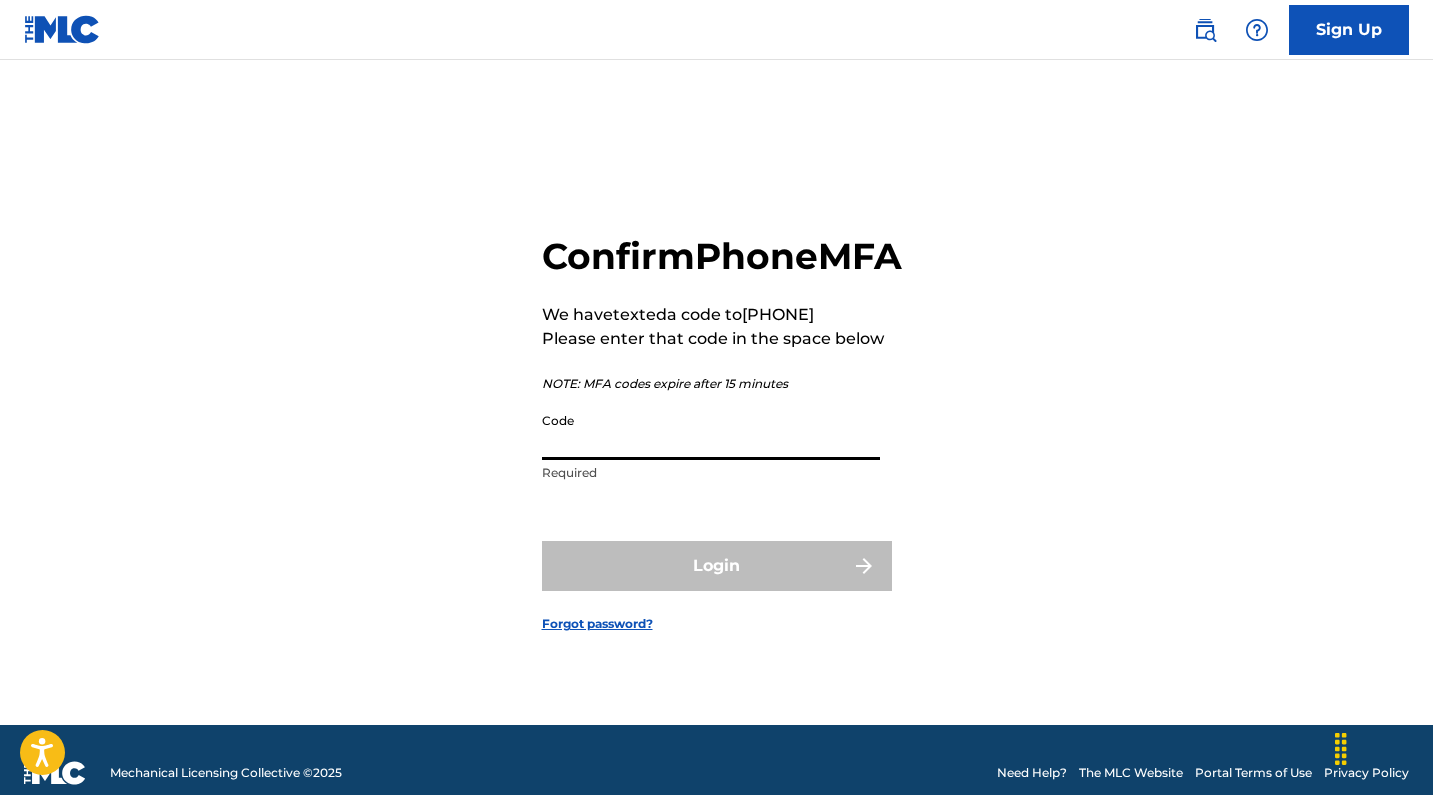 click on "Code" at bounding box center [711, 431] 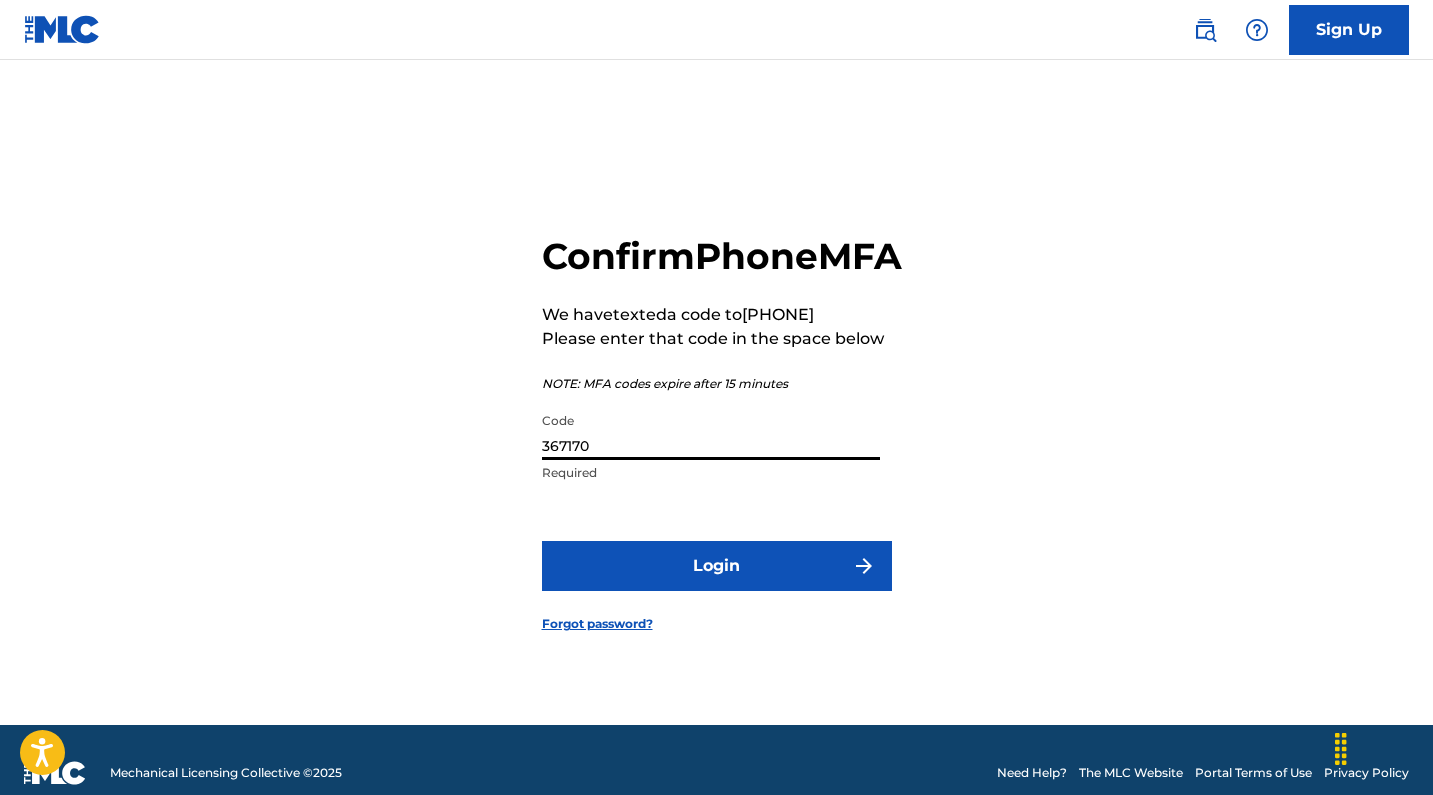 type on "367170" 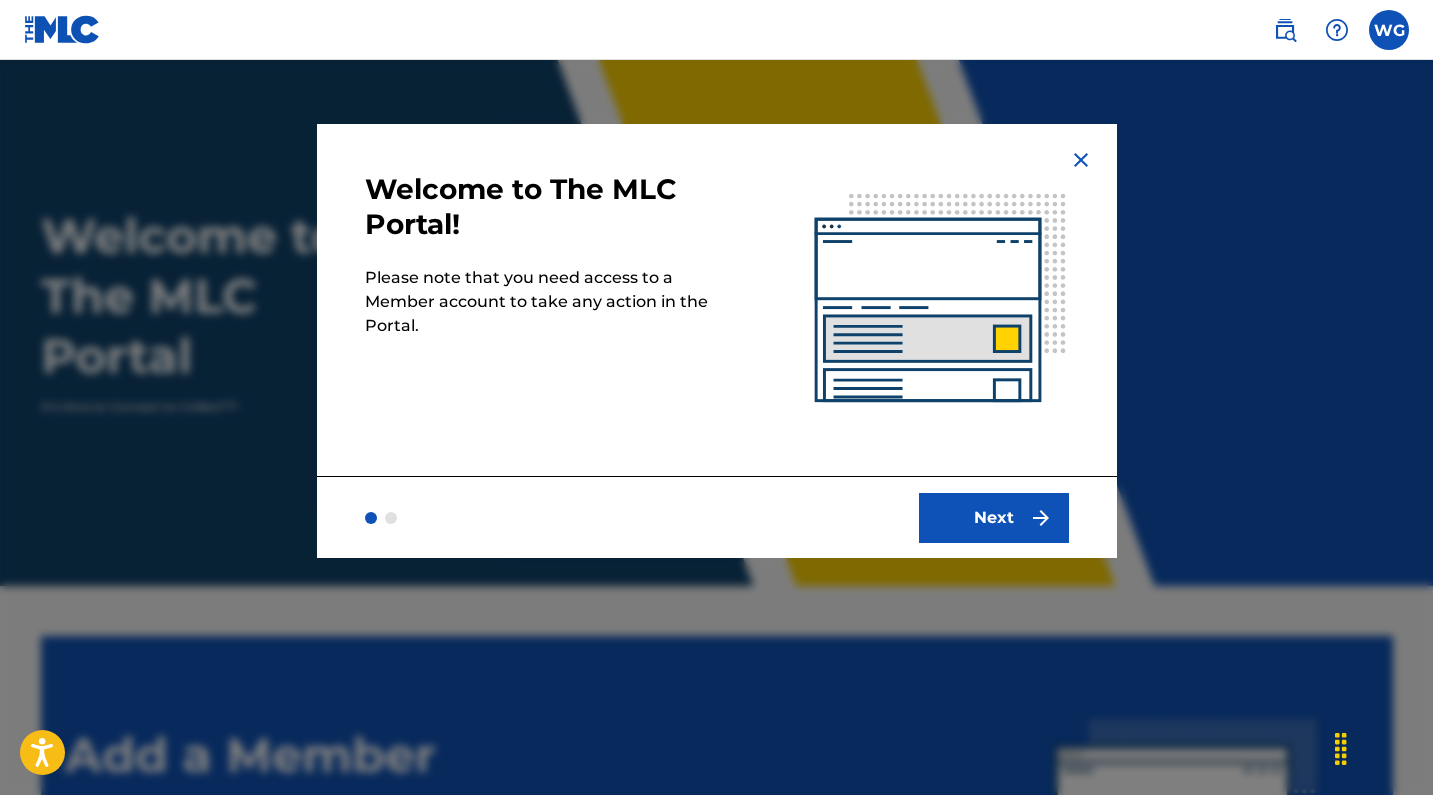 scroll, scrollTop: 0, scrollLeft: 0, axis: both 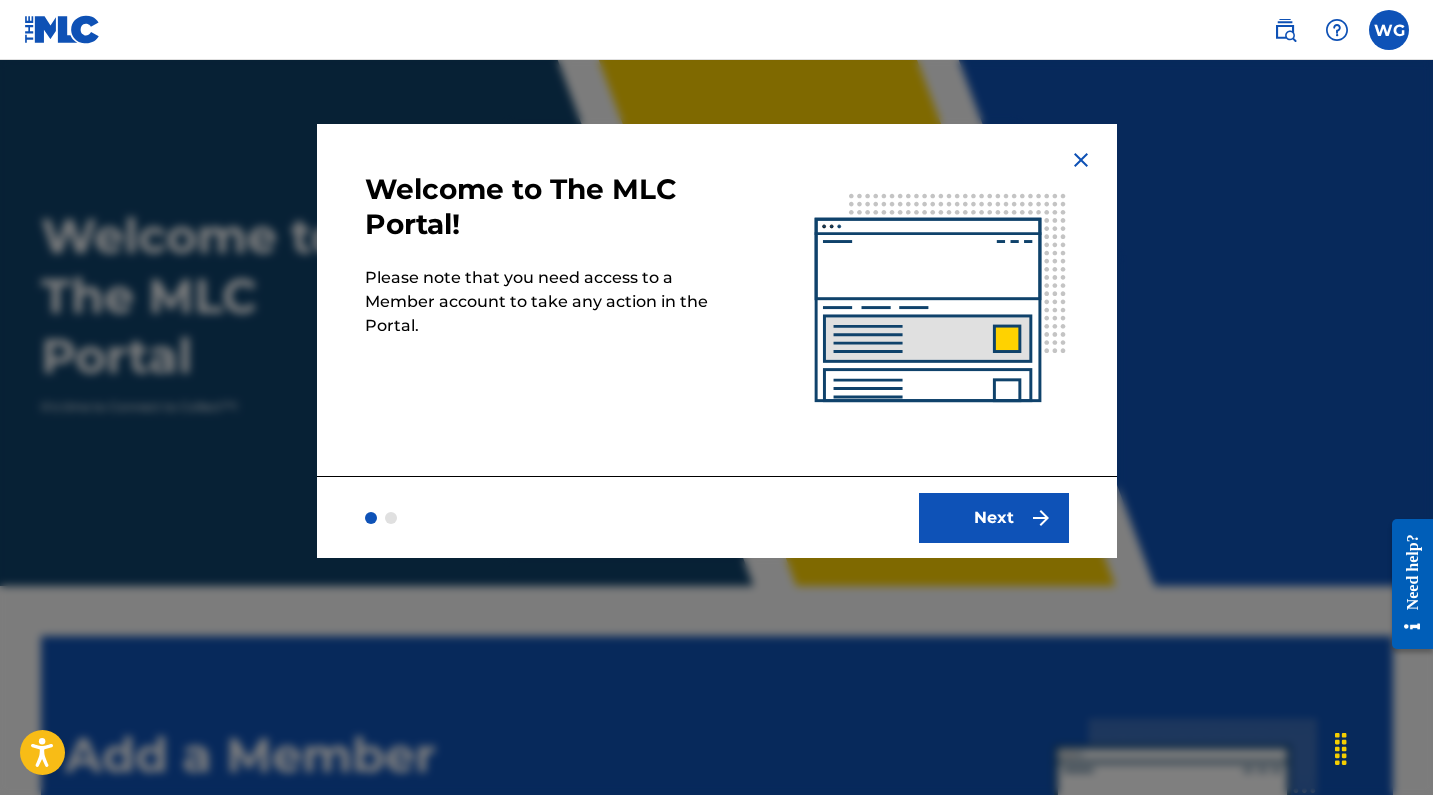 click on "Next" at bounding box center [994, 518] 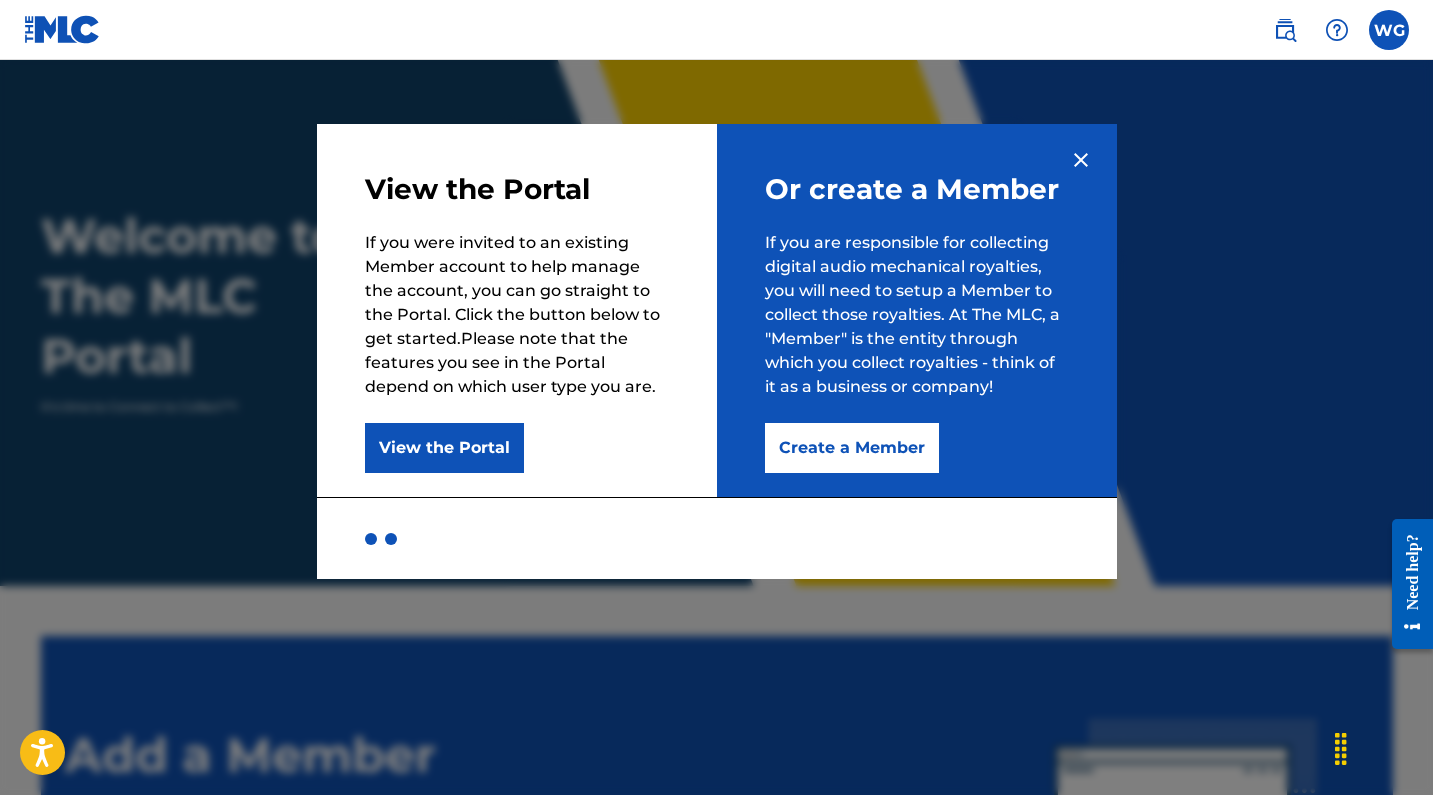 click on "Create a Member" at bounding box center [852, 448] 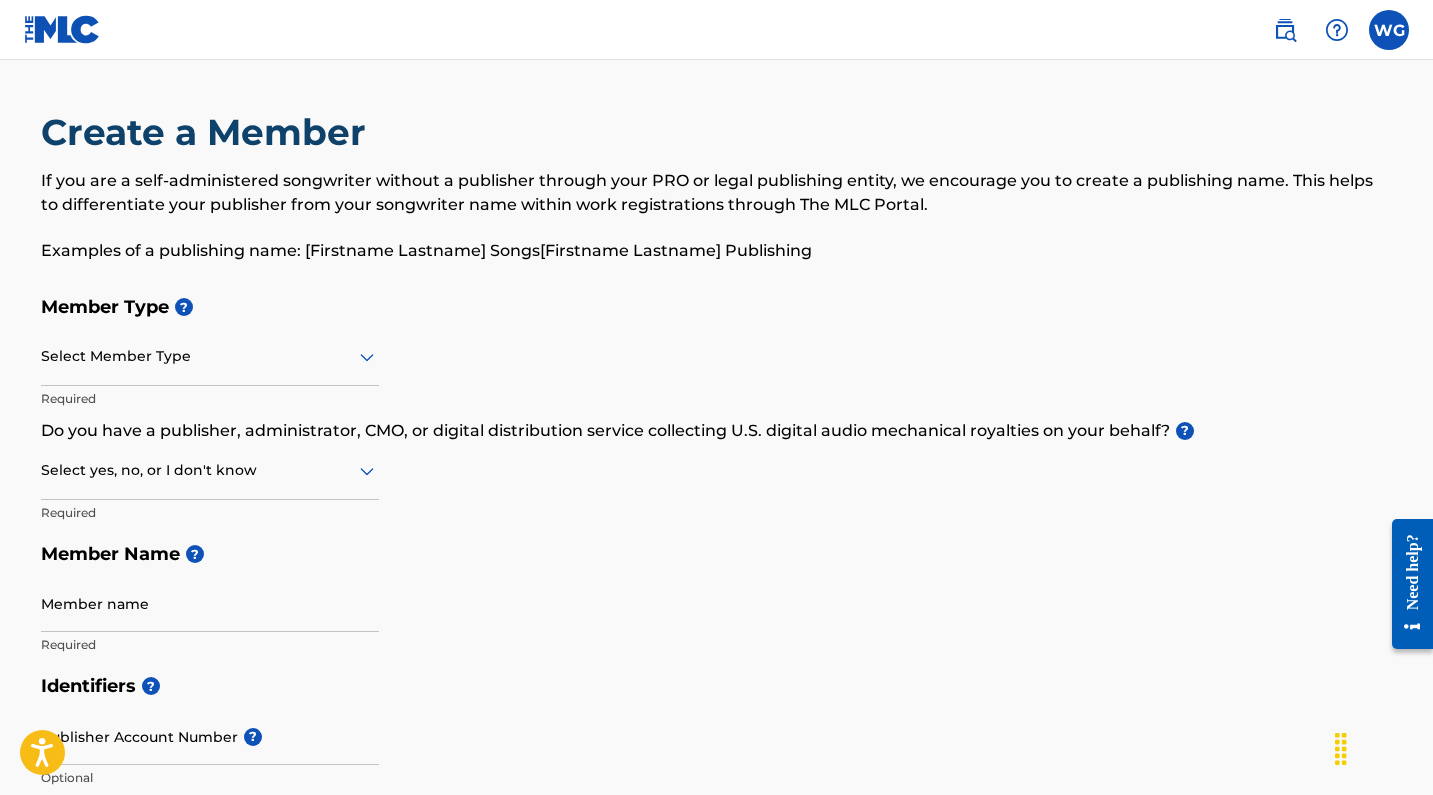 click on "Select Member Type" at bounding box center [210, 357] 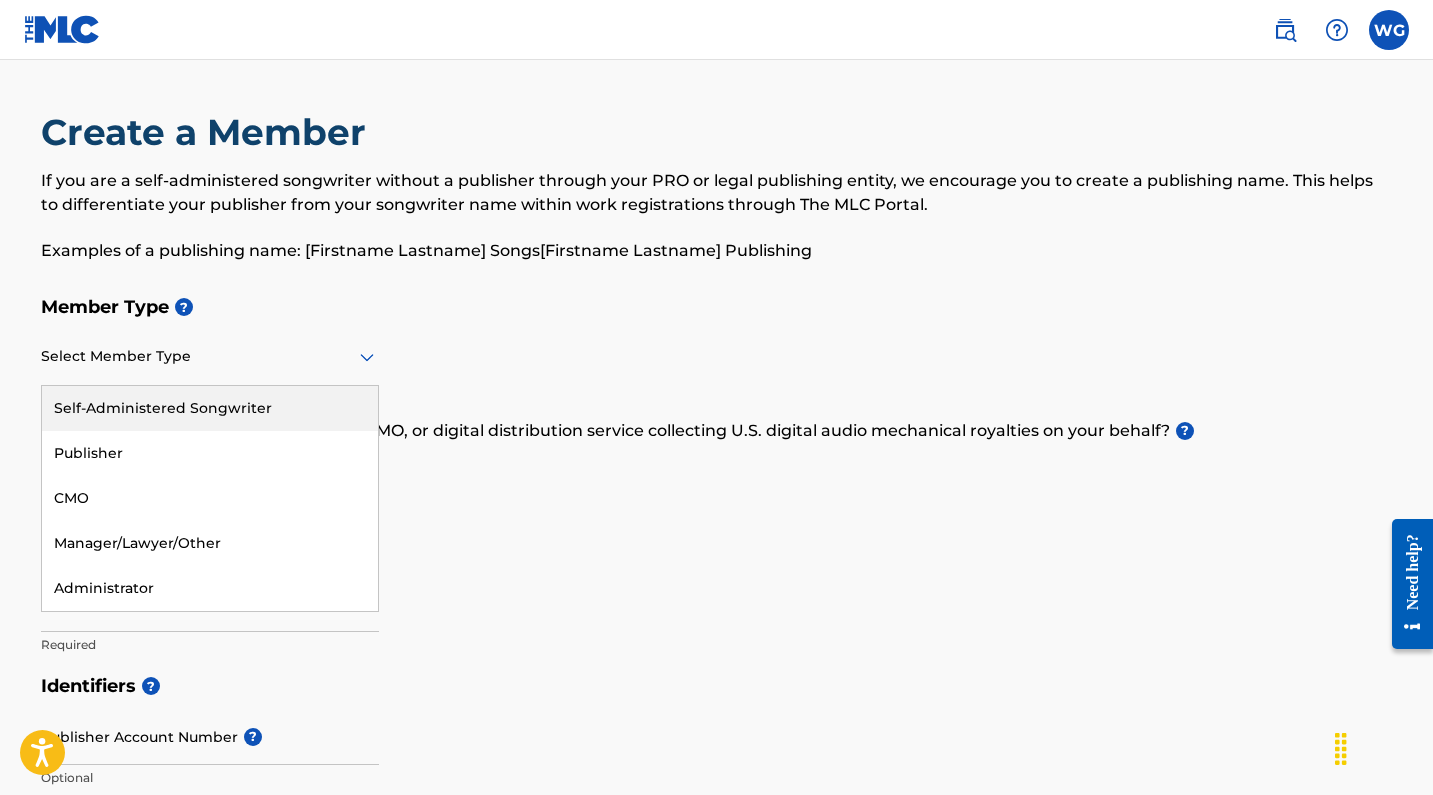 click on "Self-Administered Songwriter" at bounding box center (210, 408) 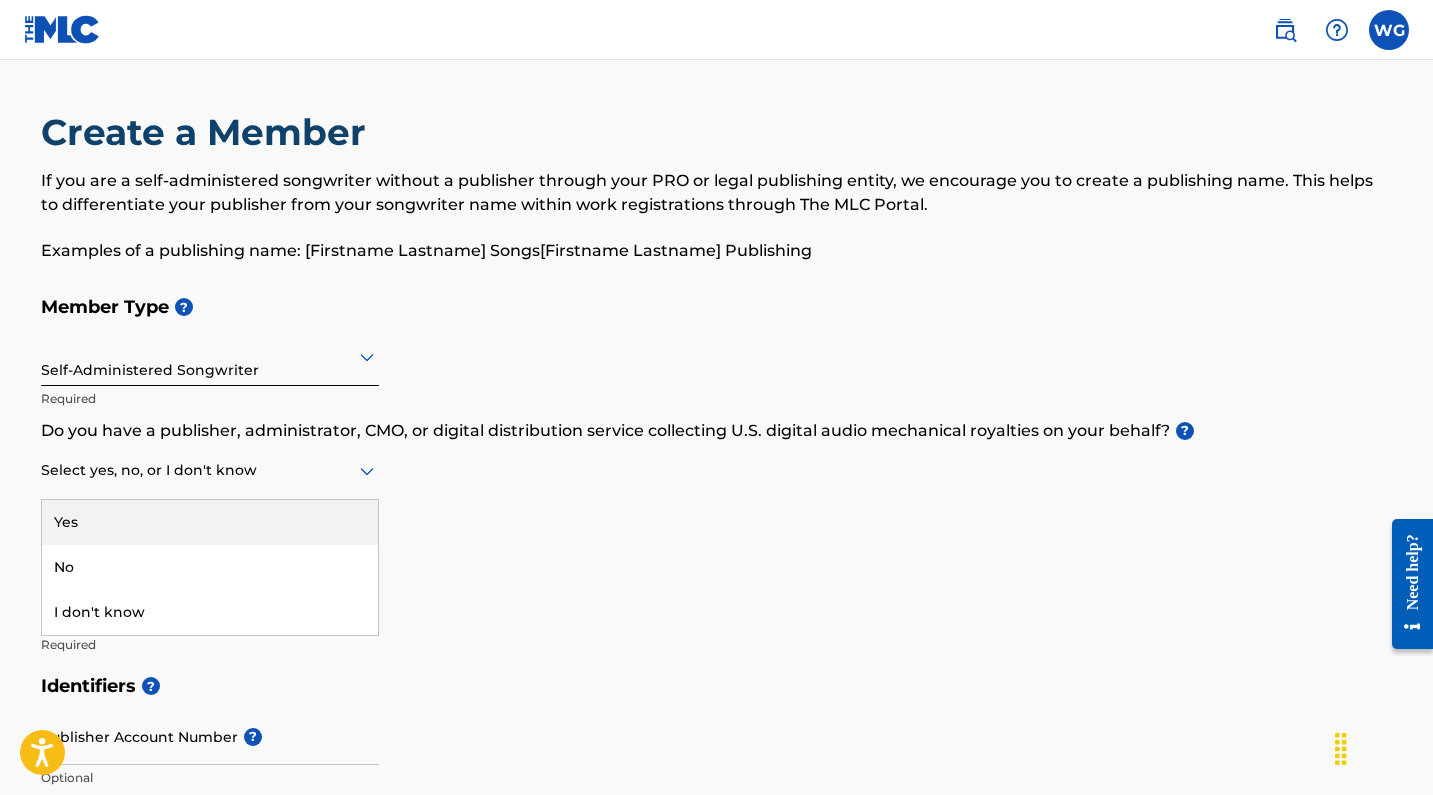 click at bounding box center (210, 470) 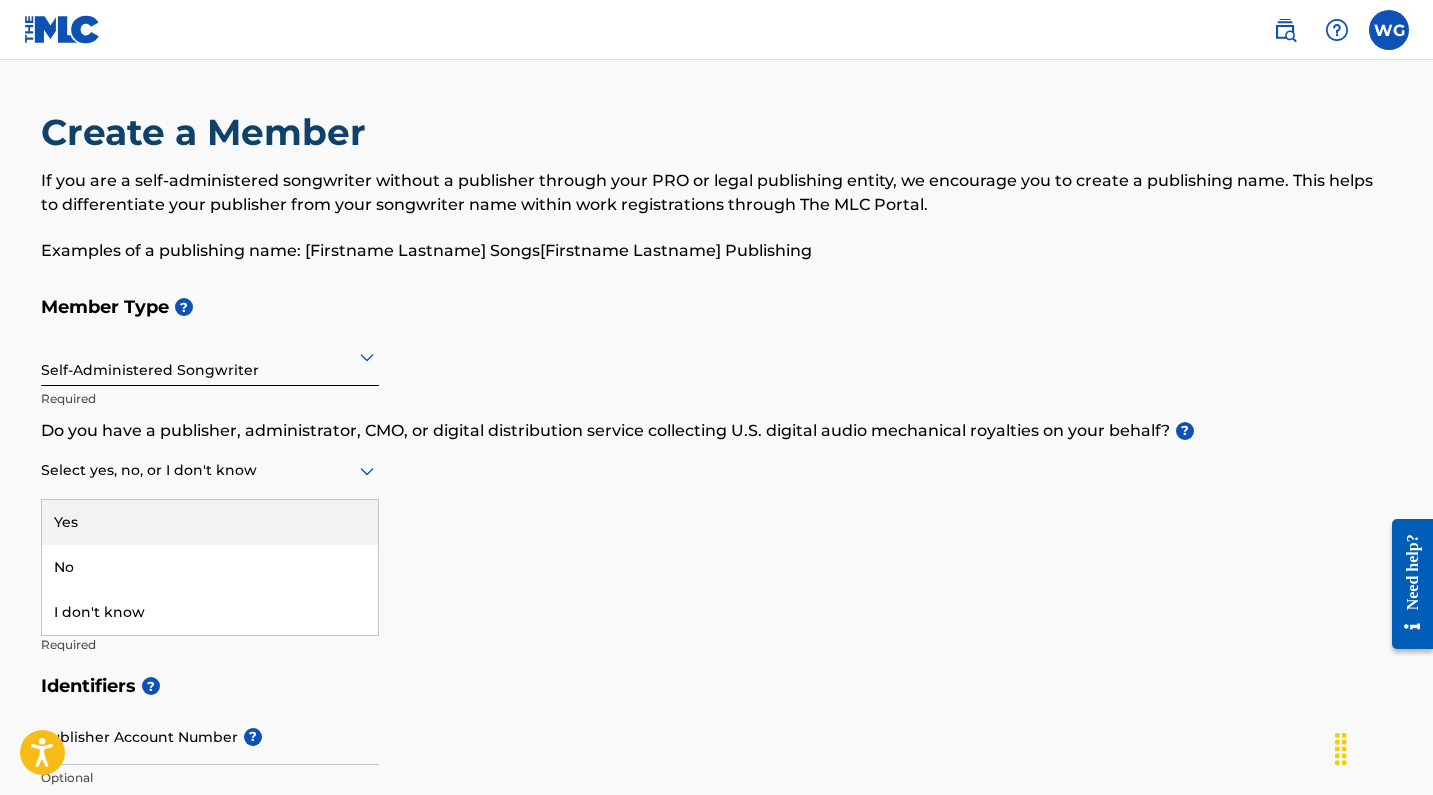 click on "Yes" at bounding box center (210, 522) 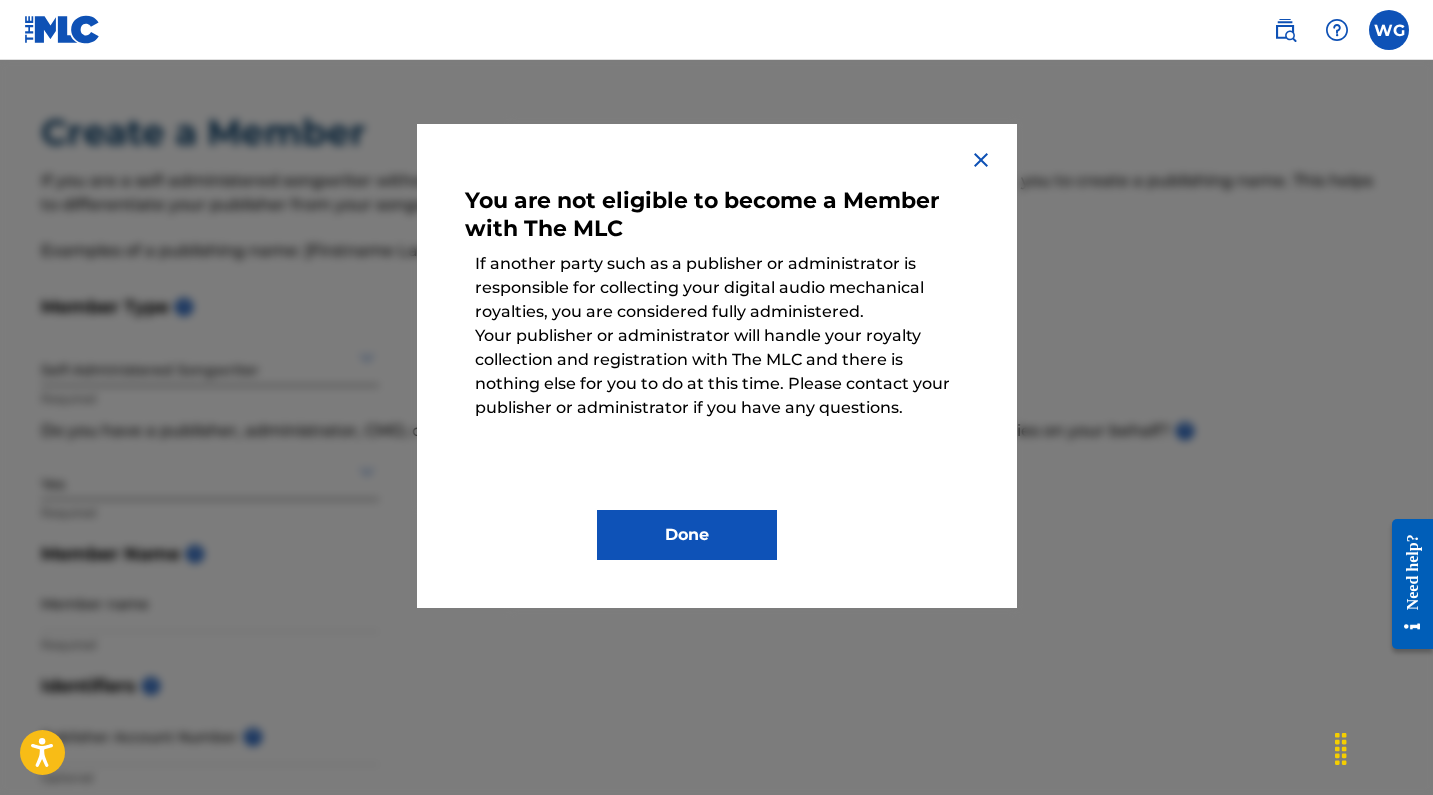 click on "Done" at bounding box center [687, 535] 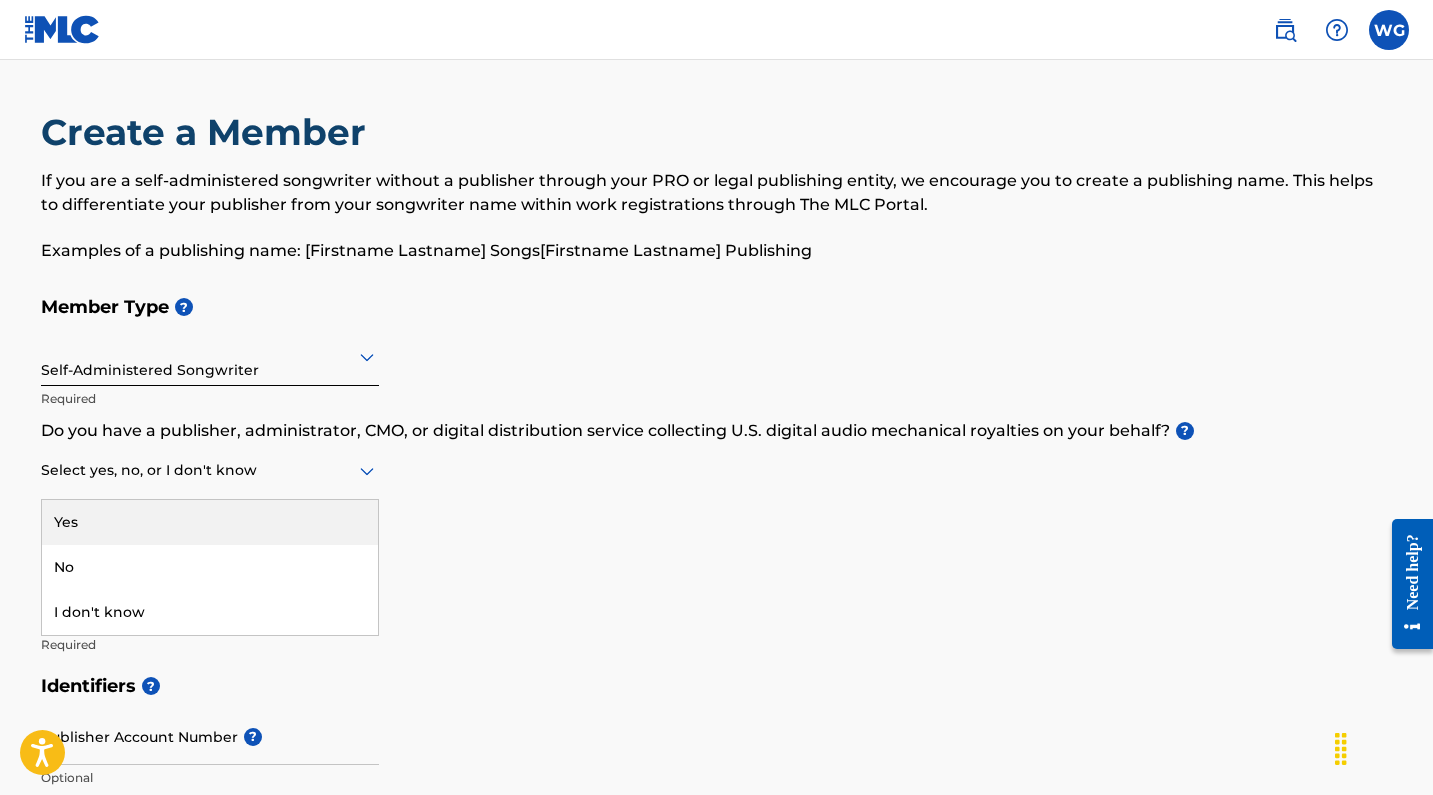 click at bounding box center [210, 470] 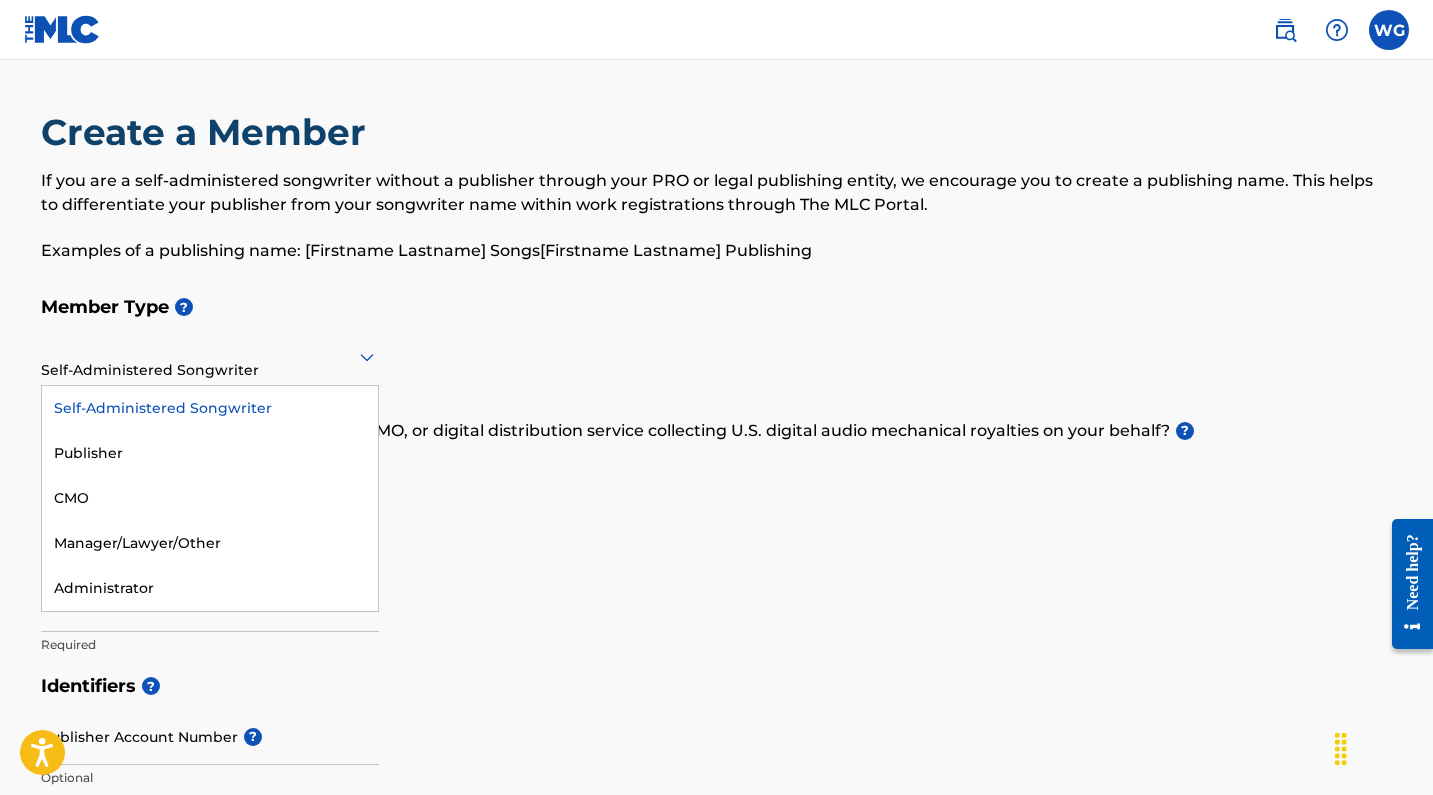 click 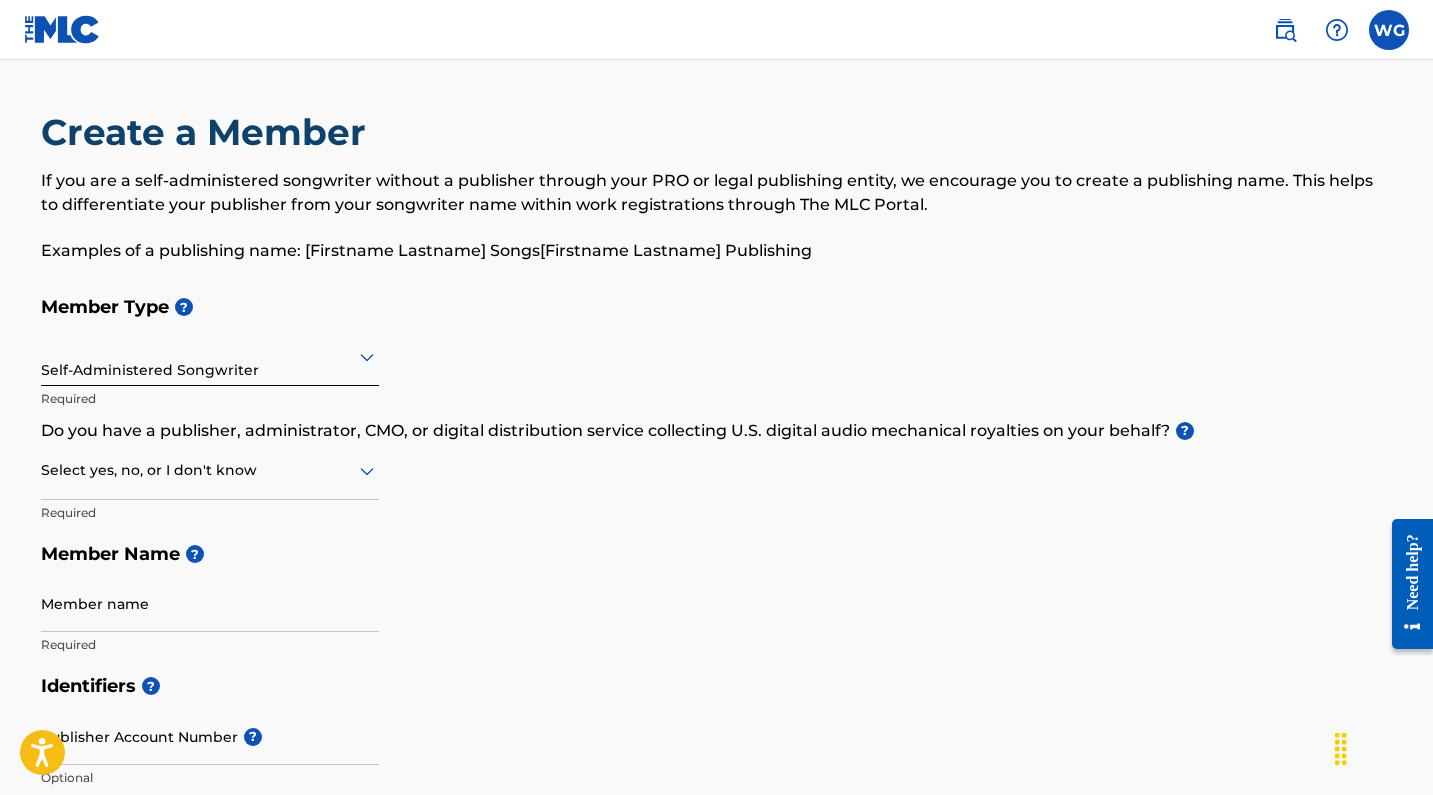 click on "Member Type ? Self-Administered Songwriter Required Do you have a publisher, administrator, CMO, or digital distribution service collecting U.S. digital audio mechanical royalties on your behalf? ? Select yes, no, or I don't know Required Member Name ? Member name Required" at bounding box center [717, 475] 